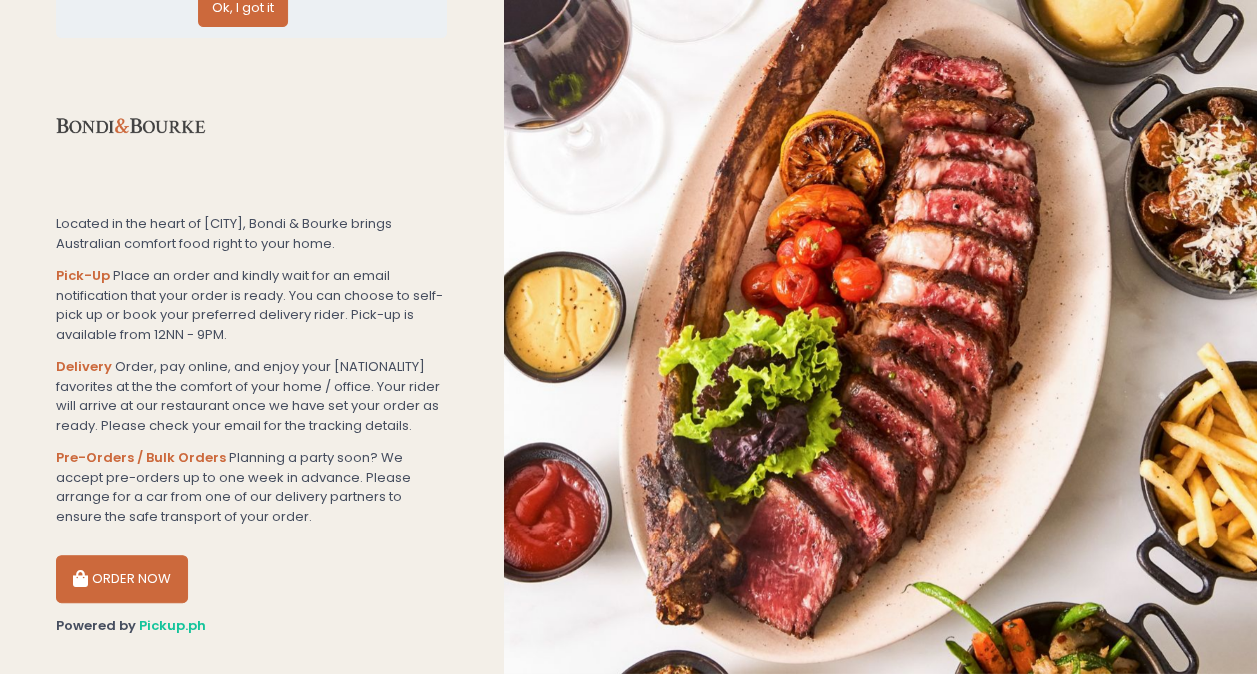 scroll, scrollTop: 162, scrollLeft: 0, axis: vertical 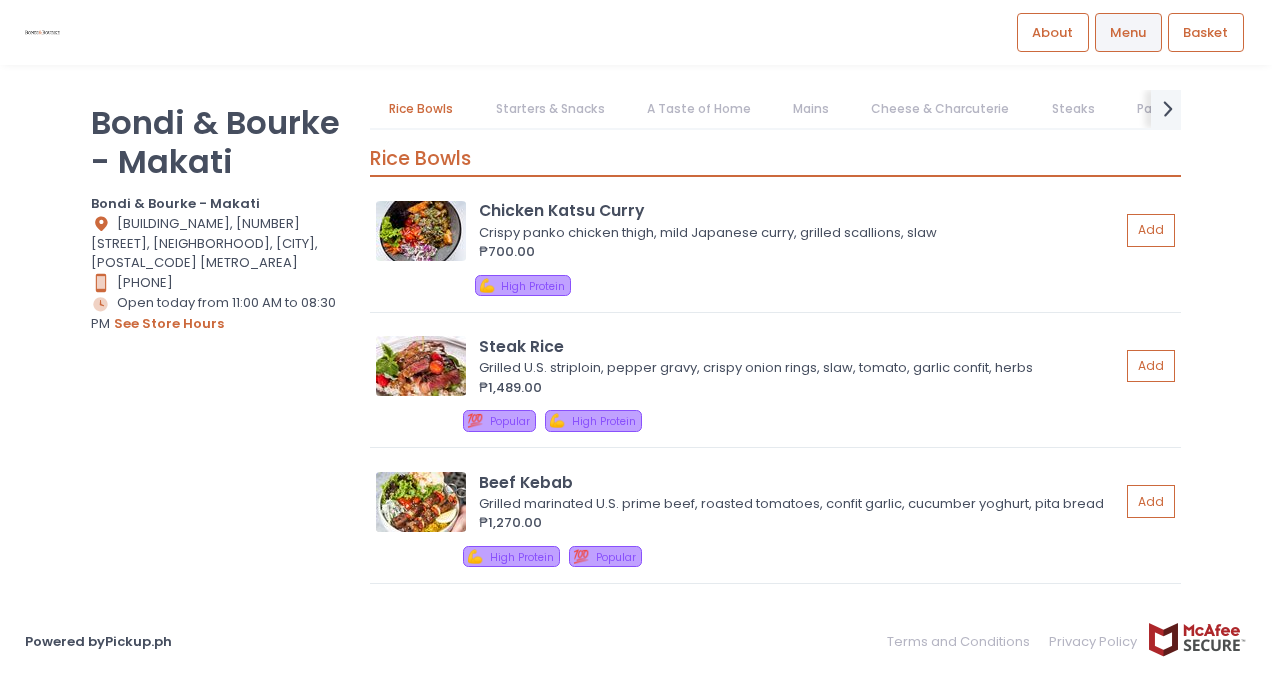 click on "Menu" at bounding box center [1128, 33] 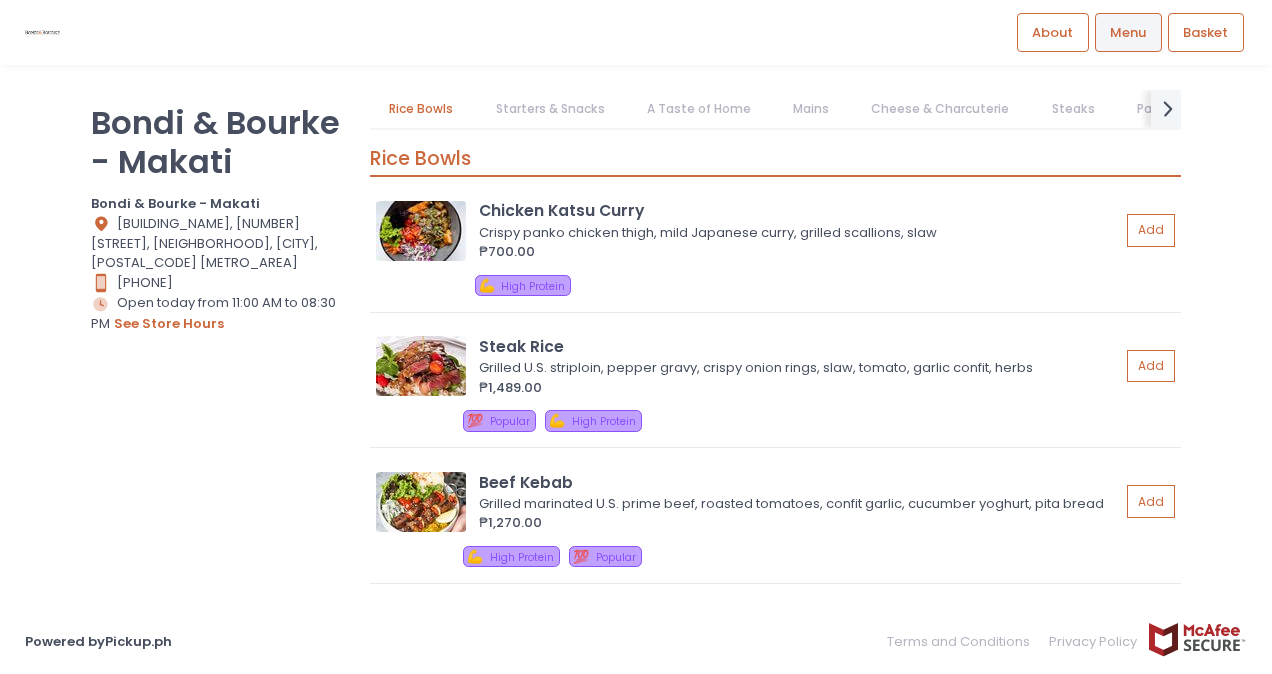 click on "Menu" at bounding box center [1128, 33] 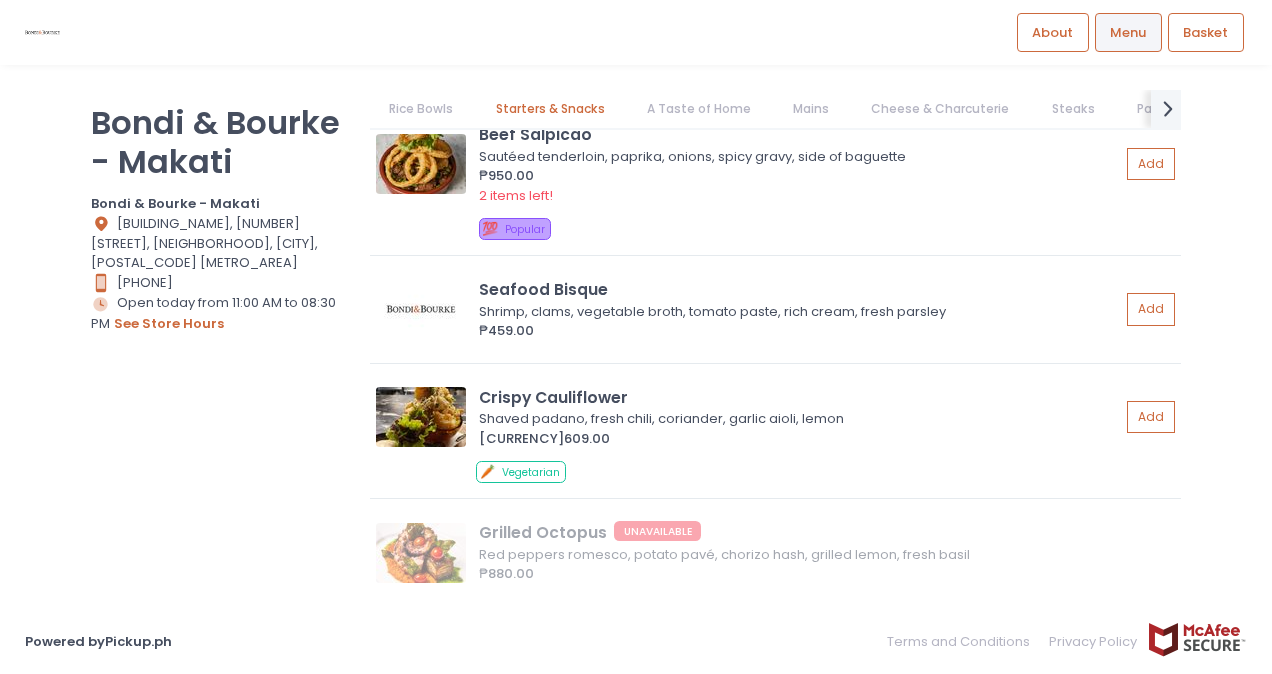 scroll, scrollTop: 1000, scrollLeft: 0, axis: vertical 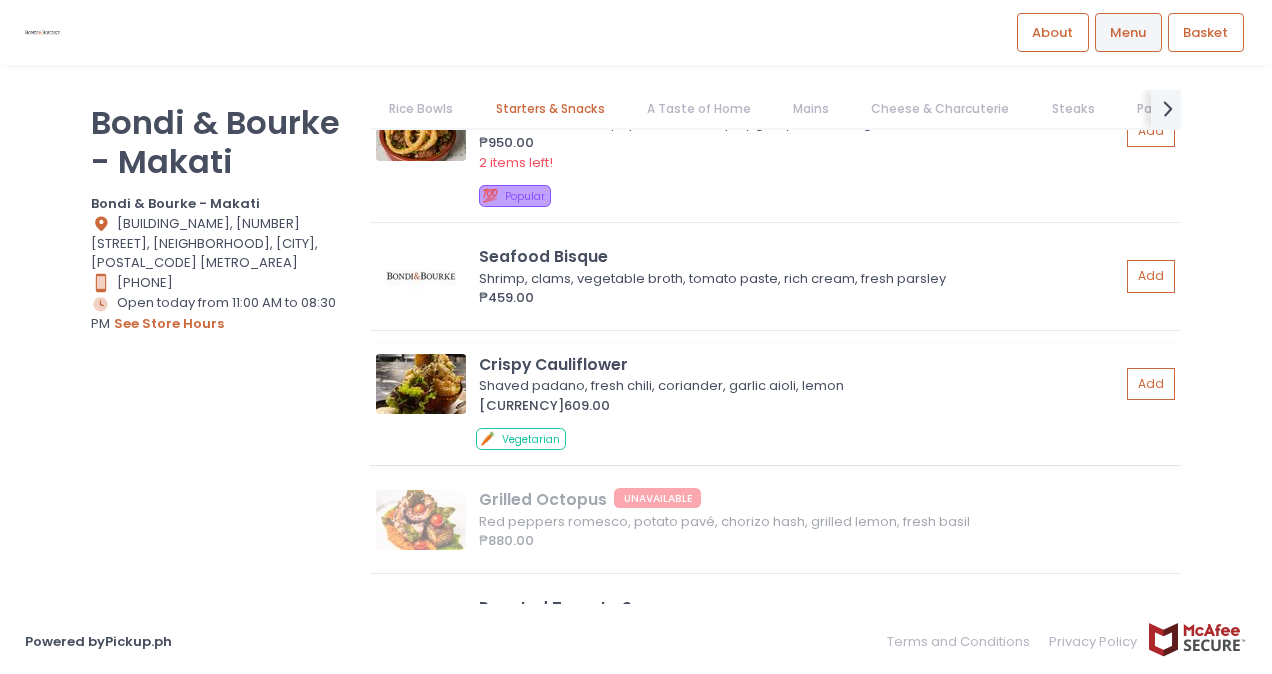 click at bounding box center [421, 384] 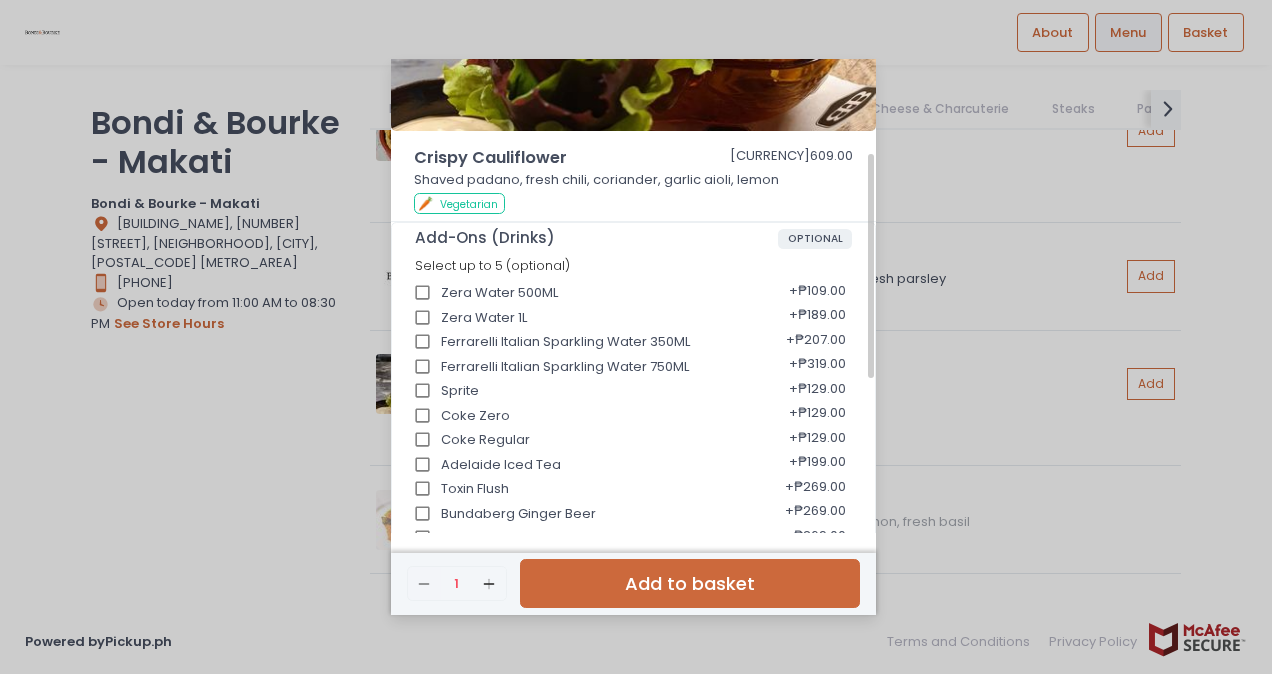 scroll, scrollTop: 526, scrollLeft: 0, axis: vertical 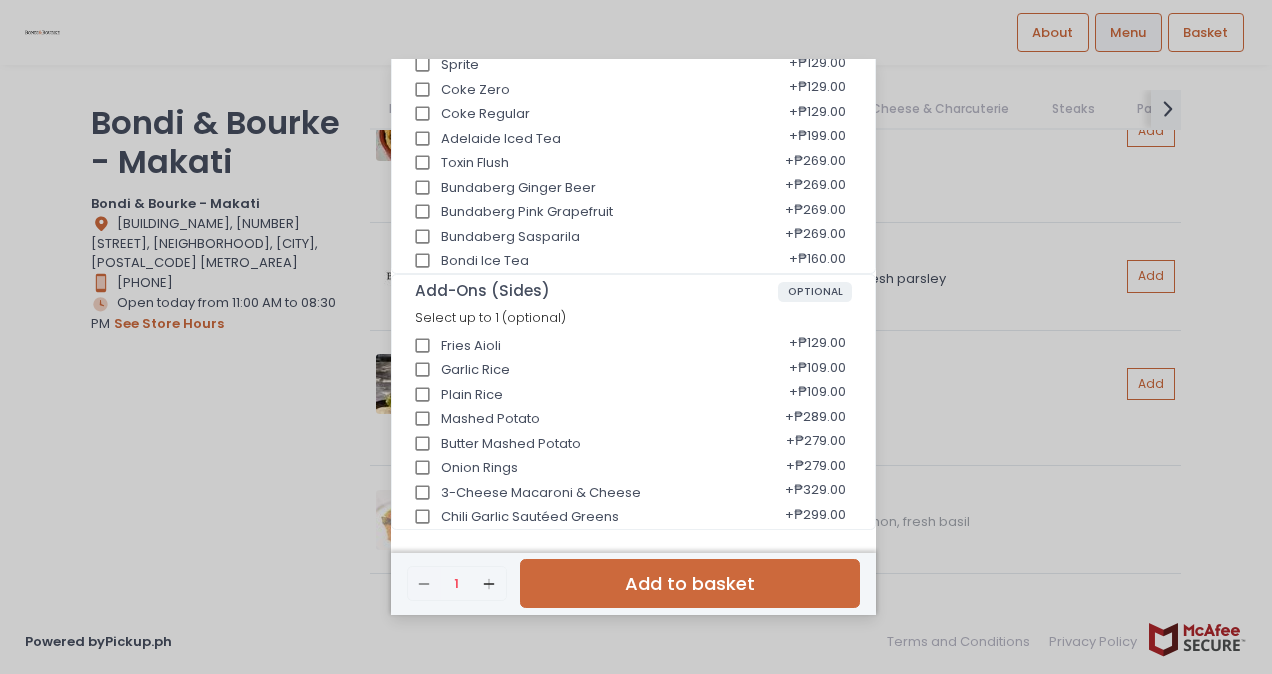 click on "Crispy Cauliflower   ₱609.00 Shaved padano, fresh chili, coriander, garlic aioli, lemon 🥕 Vegetarian Add-Ons (Drinks) OPTIONAL   Select up to    5 (optional) Zera Water 500ML   +  ₱109.00 Zera Water 1L   +  ₱189.00 Ferrarelli Italian Sparkling Water 350ML   +  ₱207.00 Ferrarelli Italian Sparkling Water 750ML   +  ₱319.00 Sprite   +  ₱129.00 Coke Zero   +  ₱129.00 Coke Regular   +  ₱129.00 Adelaide Iced Tea   +  ₱199.00 Toxin Flush   +  ₱269.00 Bundaberg Ginger Beer   +  ₱269.00 Bundaberg Pink Grapefruit   +  ₱269.00 Bundaberg Sasparila   +  ₱269.00 Bondi Ice Tea   +  ₱160.00 Add-Ons (Sides) OPTIONAL   Select up to    1 (optional) Fries Aioli   +  ₱129.00 Garlic Rice   +  ₱109.00 Plain Rice   +  ₱109.00 Mashed Potato   +  ₱289.00 Butter Mashed Potato   +  ₱279.00 Onion Rings   +  ₱279.00 3-Cheese Macaroni & Cheese   +  ₱329.00 Chili Garlic Sautéed Greens   +  ₱299.00 Remove Created with Sketch. 1 Add Created with Sketch. Add to basket" at bounding box center [636, 337] 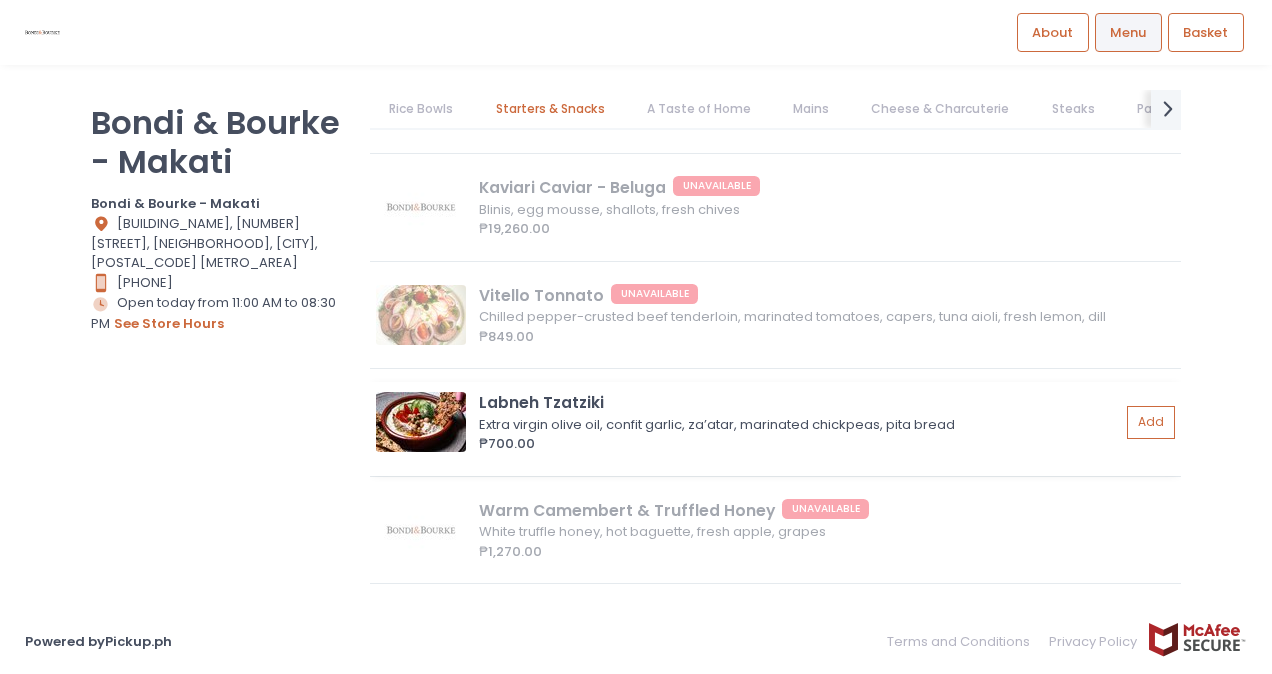 scroll, scrollTop: 2700, scrollLeft: 0, axis: vertical 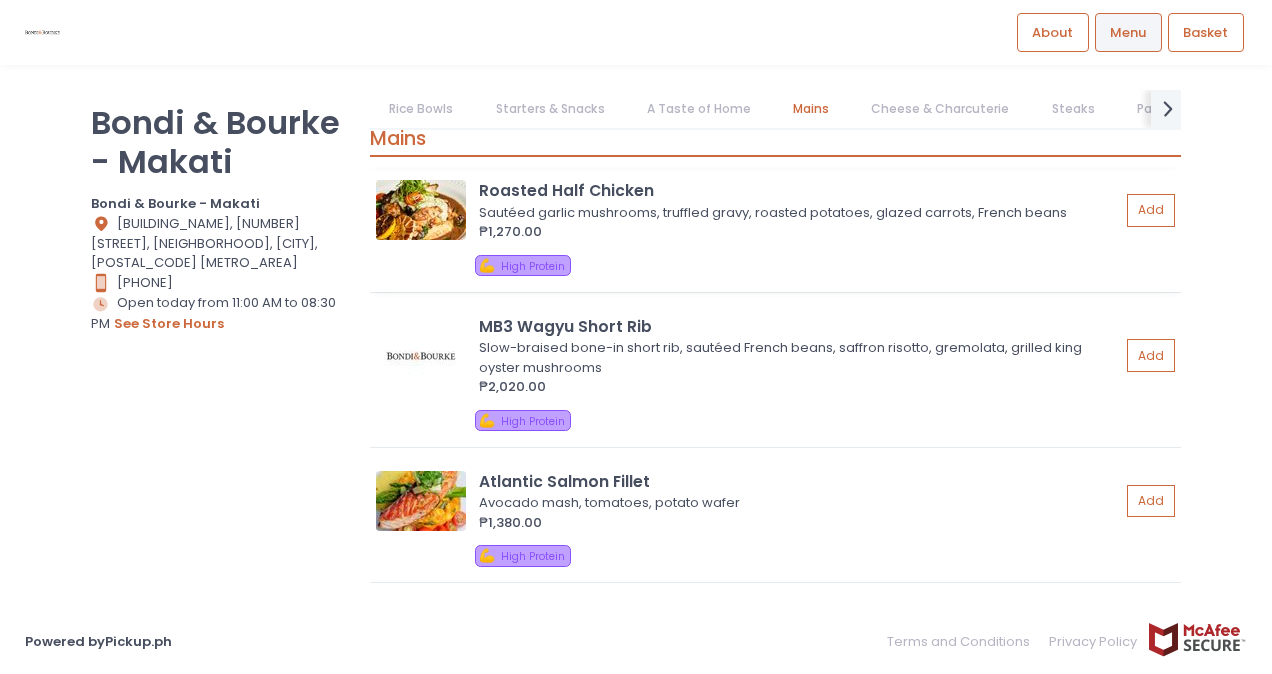 click on "Sautéed garlic mushrooms, truffled gravy, roasted potatoes, glazed carrots, French beans" at bounding box center [796, 213] 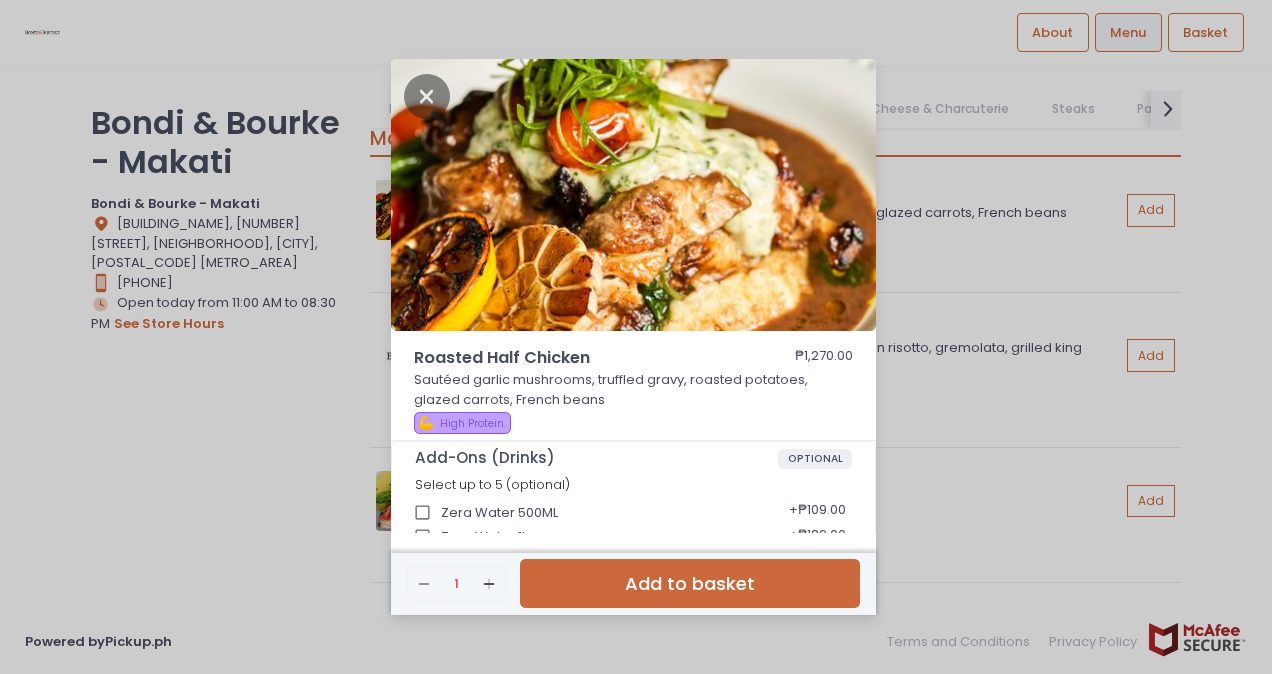 click on "Roasted Half Chicken   ₱1,270.00 Sautéed garlic mushrooms, truffled gravy, roasted potatoes, glazed carrots, French beans 💪 High Protein Add-Ons (Drinks) OPTIONAL   Select up to    5 (optional) Zera Water 500ML   +  ₱109.00 Zera Water 1L   +  ₱189.00 Ferrarelli Italian Sparkling Water 350ML   +  ₱207.00 Ferrarelli Italian Sparkling Water 750ML   +  ₱319.00 Sprite   +  ₱129.00 Coke Zero   +  ₱129.00 Coke Regular   +  ₱129.00 Adelaide Iced Tea   +  ₱199.00 Toxin Flush   +  ₱269.00 Bundaberg Ginger Beer   +  ₱269.00 Bundaberg Pink Grapefruit   +  ₱269.00 Bundaberg Sasparila   +  ₱269.00 Bondi Ice Tea   +  ₱160.00 Add-Ons (Sides) OPTIONAL   Select up to    1 (optional) Fries Aioli   +  ₱129.00 Garlic Rice   +  ₱109.00 Plain Rice   +  ₱109.00 Mashed Potato   +  ₱289.00 Butter Mashed Potato   +  ₱279.00 Onion Rings   +  ₱279.00 3-Cheese Macaroni & Cheese   +  ₱329.00 Chili Garlic Sautéed Greens   +  ₱299.00 Remove Created with Sketch. 1 Add Created with Sketch." at bounding box center [636, 337] 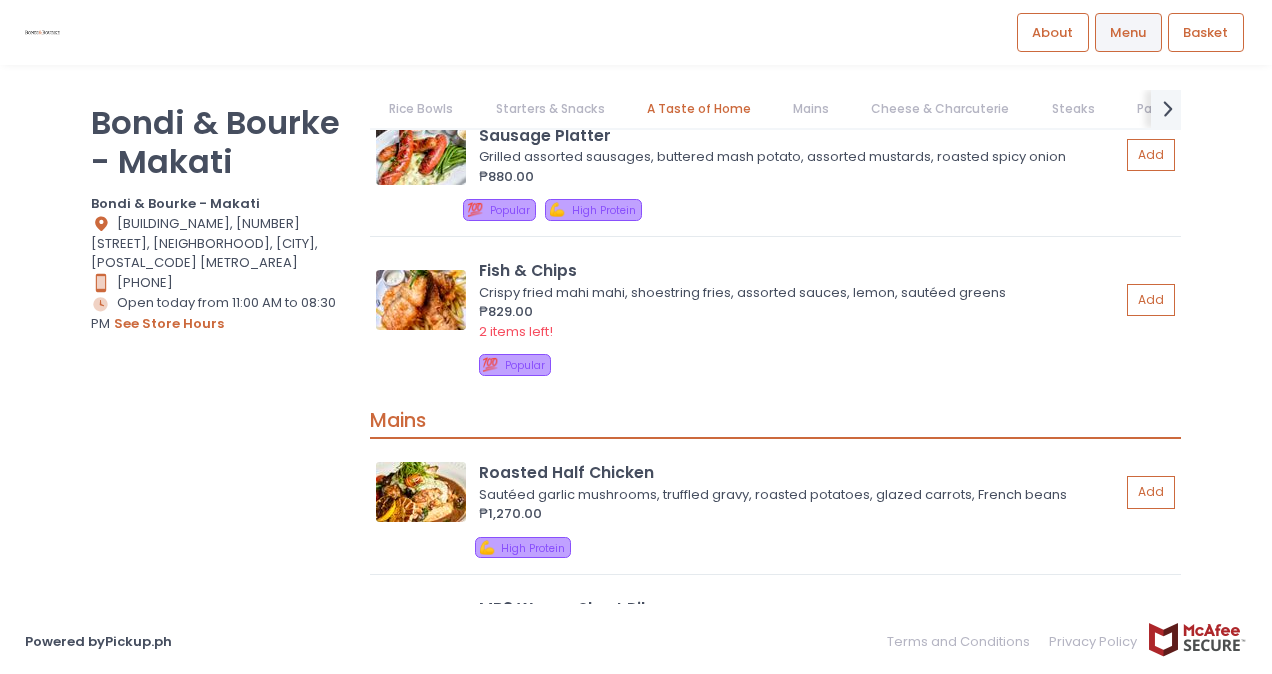 scroll, scrollTop: 4000, scrollLeft: 0, axis: vertical 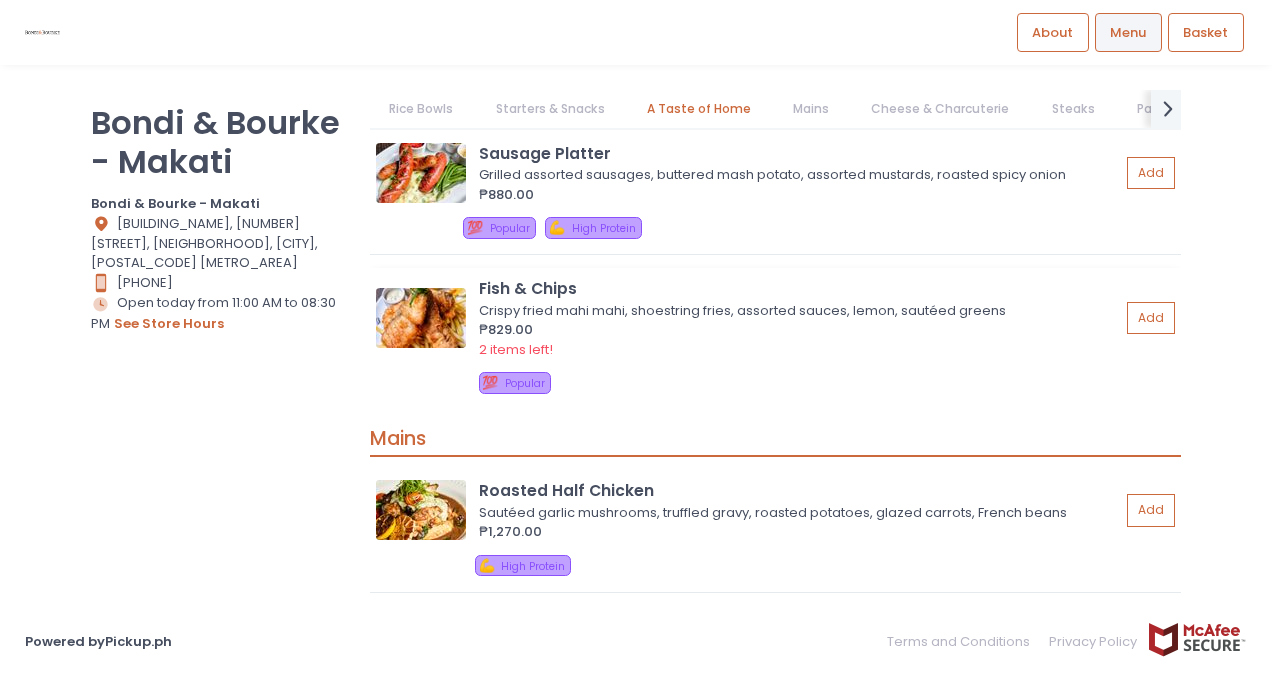 click at bounding box center (421, 318) 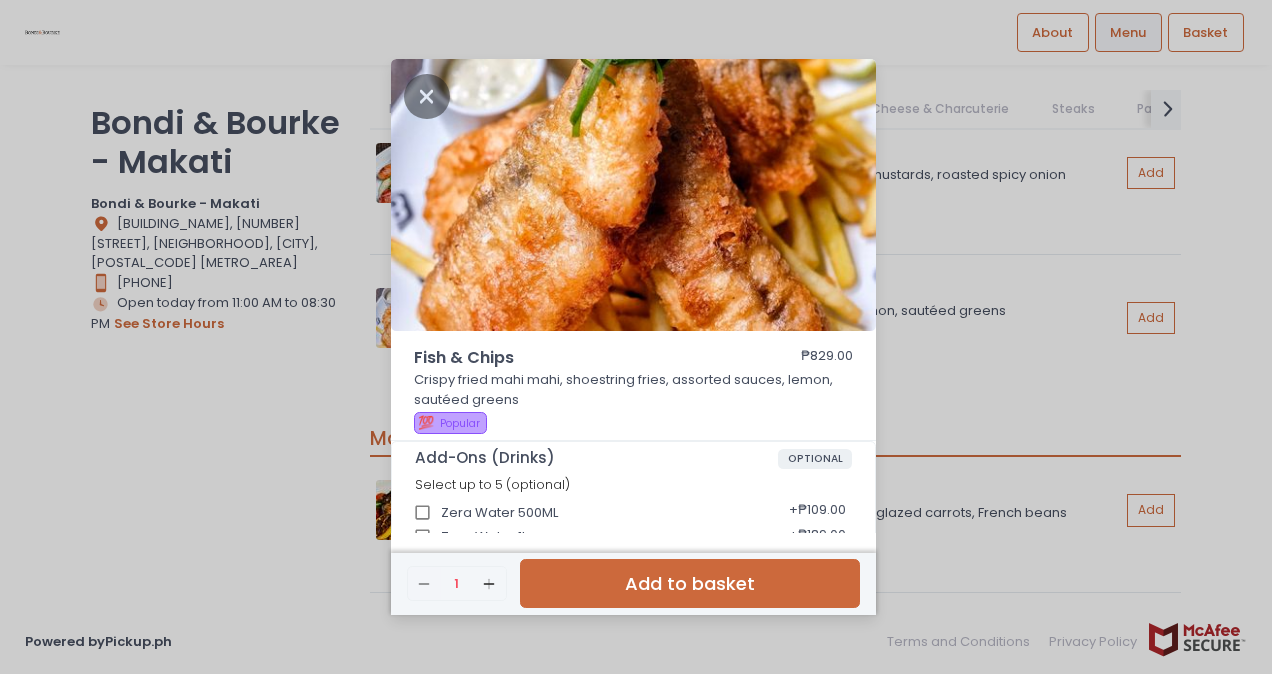 click on "Fish & Chips   ₱829.00 Crispy fried mahi mahi, shoestring fries, assorted sauces, lemon, sautéed greens 💯 Popular Add-Ons (Drinks) OPTIONAL   Select up to    5 (optional) Zera Water 500ML   +  ₱109.00 Zera Water 1L   +  ₱189.00 Ferrarelli Italian Sparkling Water 350ML   +  ₱207.00 Ferrarelli Italian Sparkling Water 750ML   +  ₱319.00 Sprite   +  ₱129.00 Coke Zero   +  ₱129.00 Coke Regular   +  ₱129.00 Adelaide Iced Tea   +  ₱199.00 Toxin Flush   +  ₱269.00 Bundaberg Ginger Beer   +  ₱269.00 Bundaberg Pink Grapefruit   +  ₱269.00 Bundaberg Sasparila   +  ₱269.00 Bondi Ice Tea   +  ₱160.00 Add-Ons (Sides) OPTIONAL   Select up to    1 (optional) Fries Aioli   +  ₱129.00 Garlic Rice   +  ₱109.00 Plain Rice   +  ₱109.00 Mashed Potato   +  ₱289.00 Butter Mashed Potato   +  ₱279.00 Onion Rings   +  ₱279.00 3-Cheese Macaroni & Cheese   +  ₱329.00 Chili Garlic Sautéed Greens   +  ₱299.00 Remove Created with Sketch. 1 Add Created with Sketch. Add to basket" at bounding box center [636, 337] 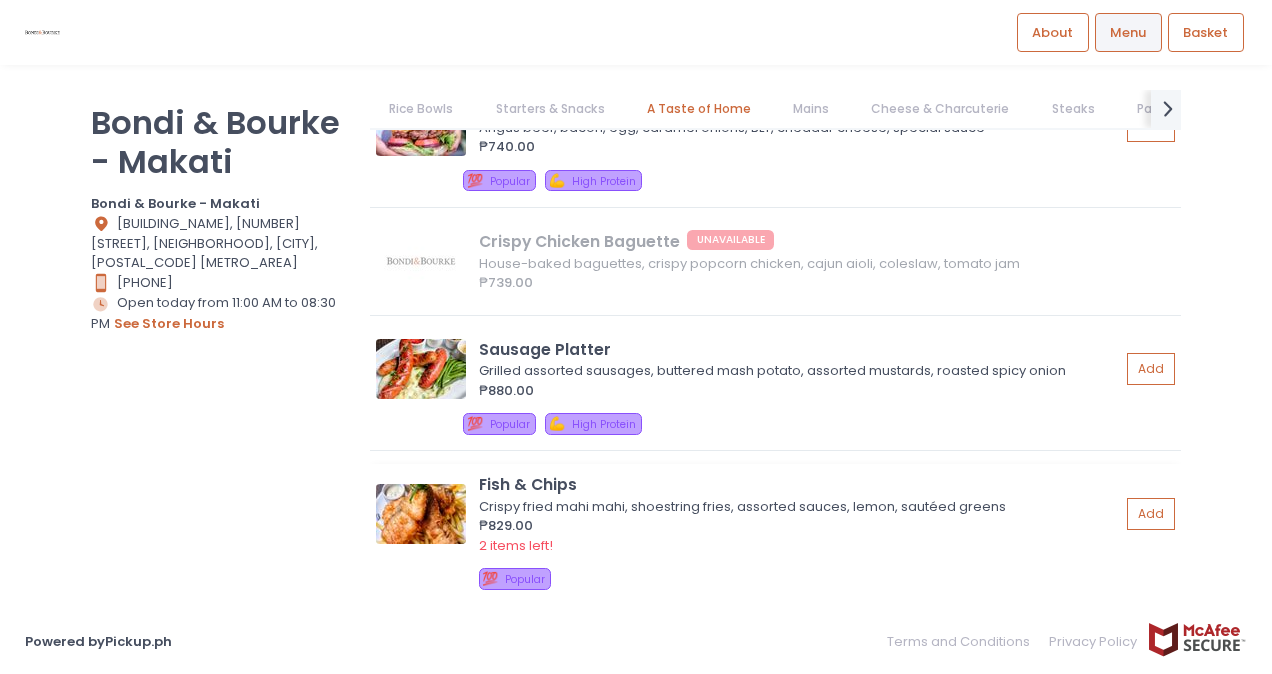 scroll, scrollTop: 3800, scrollLeft: 0, axis: vertical 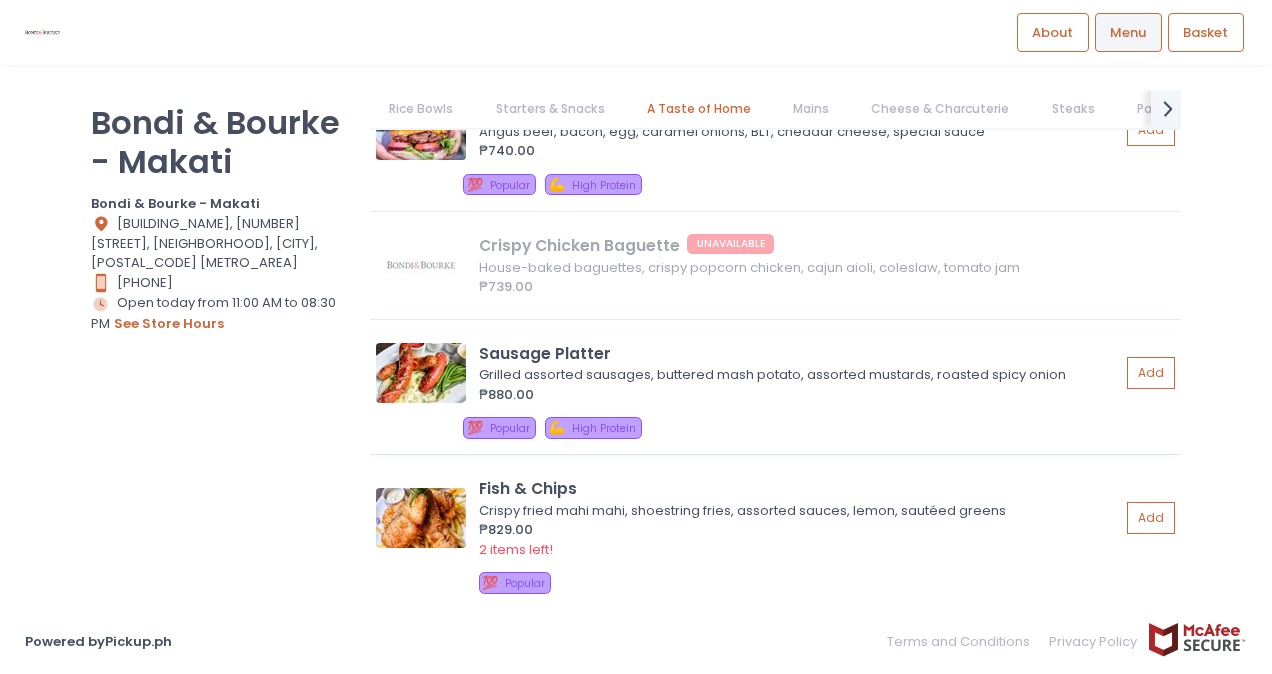 click on "Grilled assorted sausages, buttered mash potato, assorted mustards, roasted spicy onion" at bounding box center [796, 375] 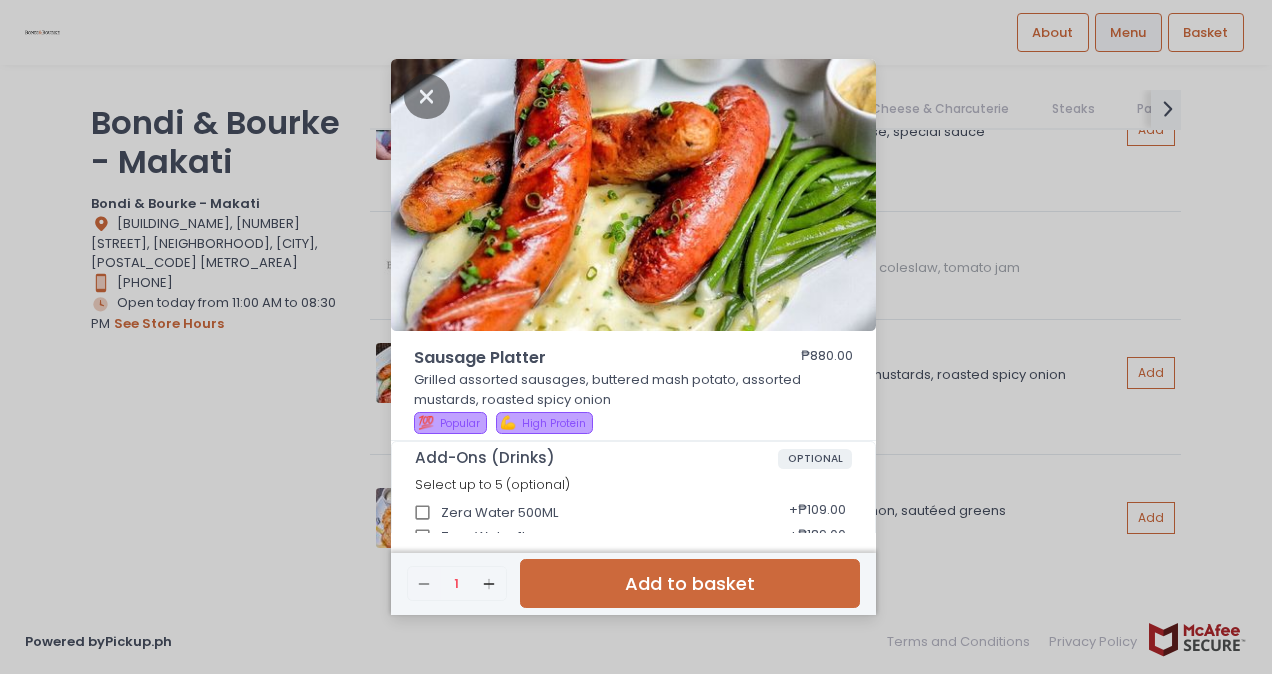 click on "Sausage Platter   ₱880.00 Grilled assorted sausages, buttered mash potato, assorted mustards, roasted spicy onion 💯 Popular 💪 High Protein Add-Ons (Drinks) OPTIONAL   Select up to    5 (optional) Zera Water 500ML   +  ₱109.00 Zera Water 1L   +  ₱189.00 Ferrarelli Italian Sparkling Water 350ML   +  ₱207.00 Ferrarelli Italian Sparkling Water 750ML   +  ₱319.00 Sprite   +  ₱129.00 Coke Zero   +  ₱129.00 Coke Regular   +  ₱129.00 Adelaide Iced Tea   +  ₱199.00 Toxin Flush   +  ₱269.00 Bundaberg Ginger Beer   +  ₱269.00 Bundaberg Pink Grapefruit   +  ₱269.00 Bundaberg Sasparila   +  ₱269.00 Bondi Ice Tea   +  ₱160.00 Add-Ons (Sides) OPTIONAL   Select up to    1 (optional) Fries Aioli   +  ₱129.00 Garlic Rice   +  ₱109.00 Plain Rice   +  ₱109.00 Mashed Potato   +  ₱289.00 Butter Mashed Potato   +  ₱279.00 Onion Rings   +  ₱279.00 3-Cheese Macaroni & Cheese   +  ₱329.00 Chili Garlic Sautéed Greens   +  ₱299.00 Remove Created with Sketch. 1 Add Created with Sketch." at bounding box center [636, 337] 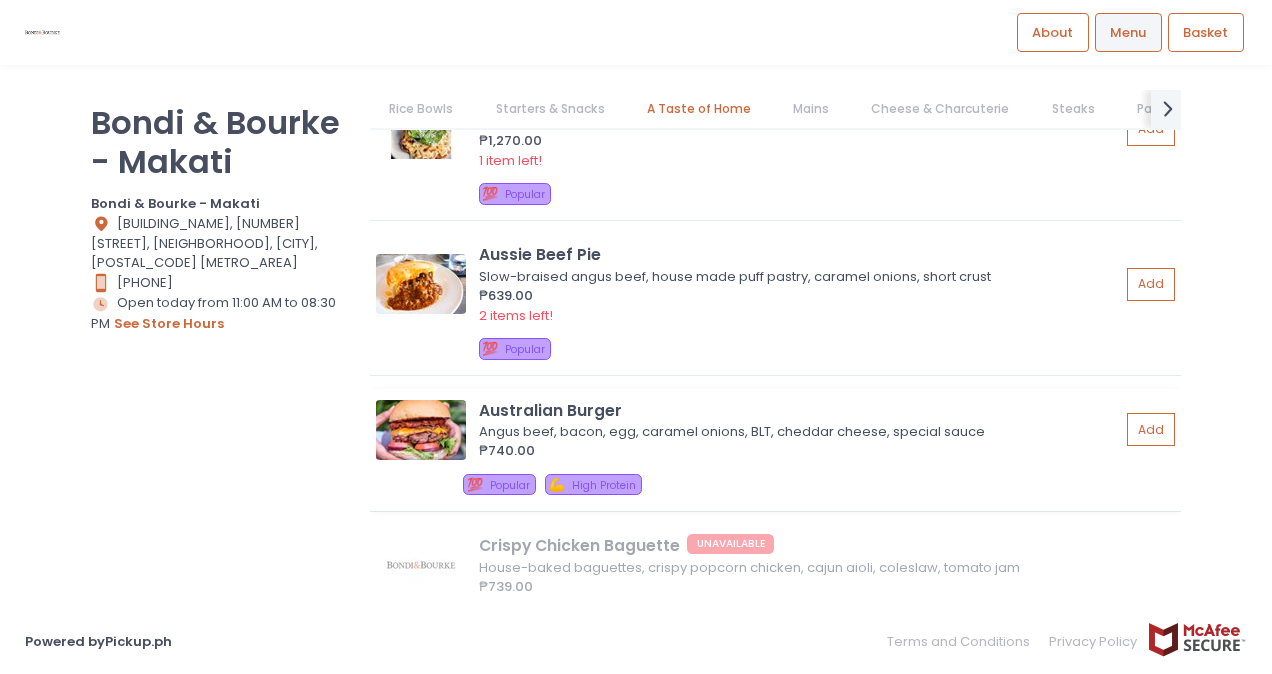 scroll, scrollTop: 3300, scrollLeft: 0, axis: vertical 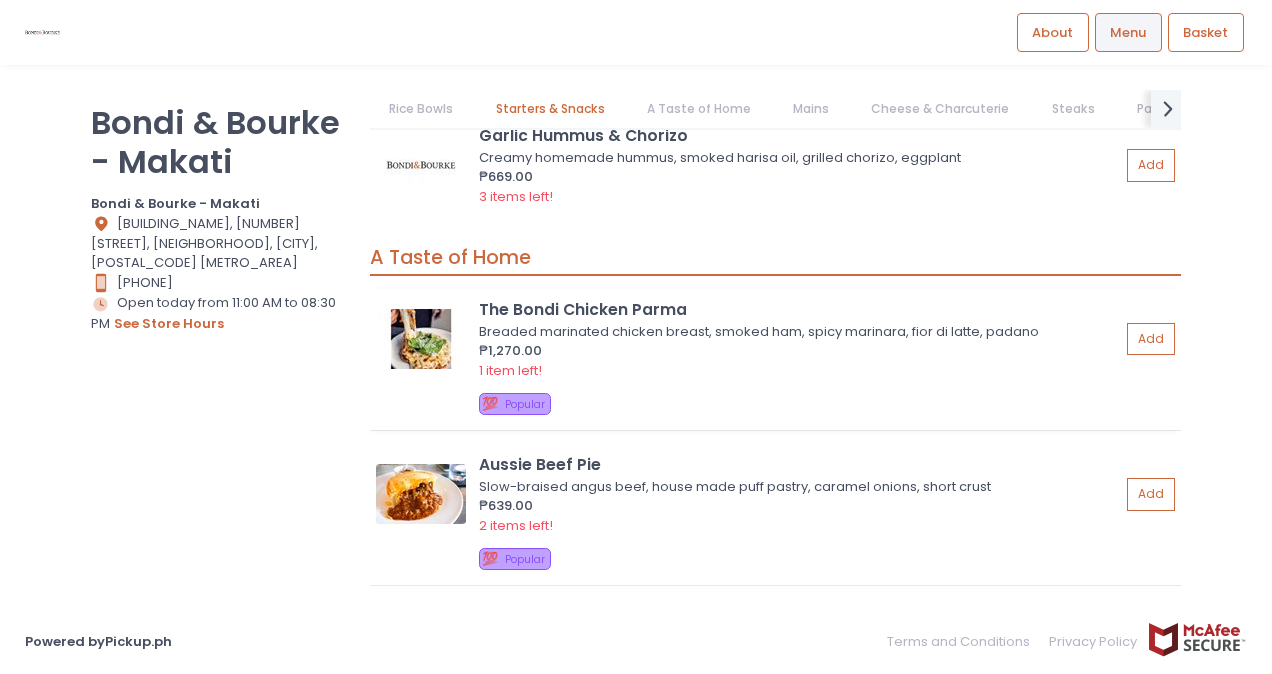 click on "Breaded marinated chicken breast, smoked ham, spicy marinara, fior di latte, padano" at bounding box center (796, 332) 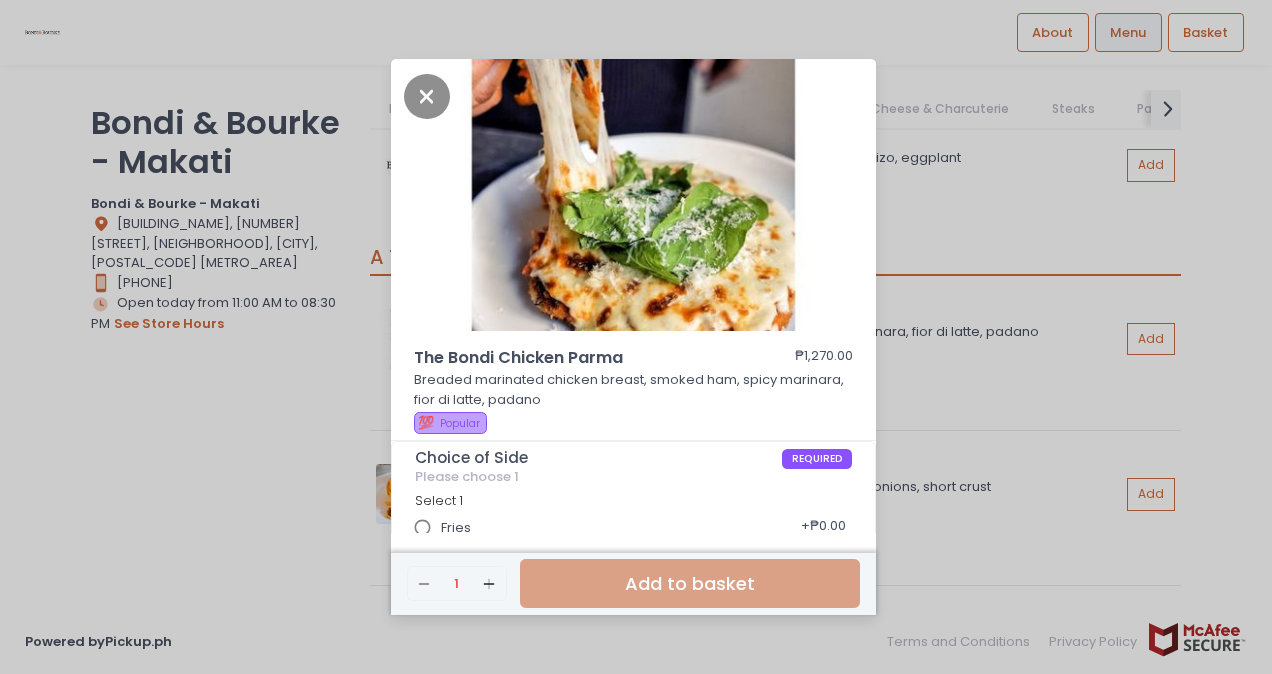 click on "The Bondi Chicken Parma   ₱1,270.00 Breaded marinated chicken breast, smoked ham, spicy marinara, fior di latte, padano 💯 Popular Choice of Side REQUIRED Please choose 1 Select    1 Fries   +  ₱0.00 Salad   +  ₱0.00 Add-Ons (Drinks) OPTIONAL   Select up to    5 (optional) Zera Water 500ML   +  ₱109.00 Zera Water 1L   +  ₱189.00 Ferrarelli Italian Sparkling Water 350ML   +  ₱207.00 Ferrarelli Italian Sparkling Water 750ML   +  ₱319.00 Sprite   +  ₱129.00 Coke Zero   +  ₱129.00 Coke Regular   +  ₱129.00 Adelaide Iced Tea   +  ₱199.00 Toxin Flush   +  ₱269.00 Bundaberg Ginger Beer   +  ₱269.00 Bundaberg Pink Grapefruit   +  ₱269.00 Bundaberg Sasparila   +  ₱269.00 Bondi Ice Tea   +  ₱160.00 Add-Ons (Sides) OPTIONAL   Select up to    1 (optional) Fries Aioli   +  ₱129.00 Garlic Rice   +  ₱109.00 Plain Rice   +  ₱109.00 Mashed Potato   +  ₱289.00 Butter Mashed Potato   +  ₱279.00 Onion Rings   +  ₱279.00 3-Cheese Macaroni & Cheese   +  ₱329.00   +  ₱299.00 Remove" at bounding box center (636, 337) 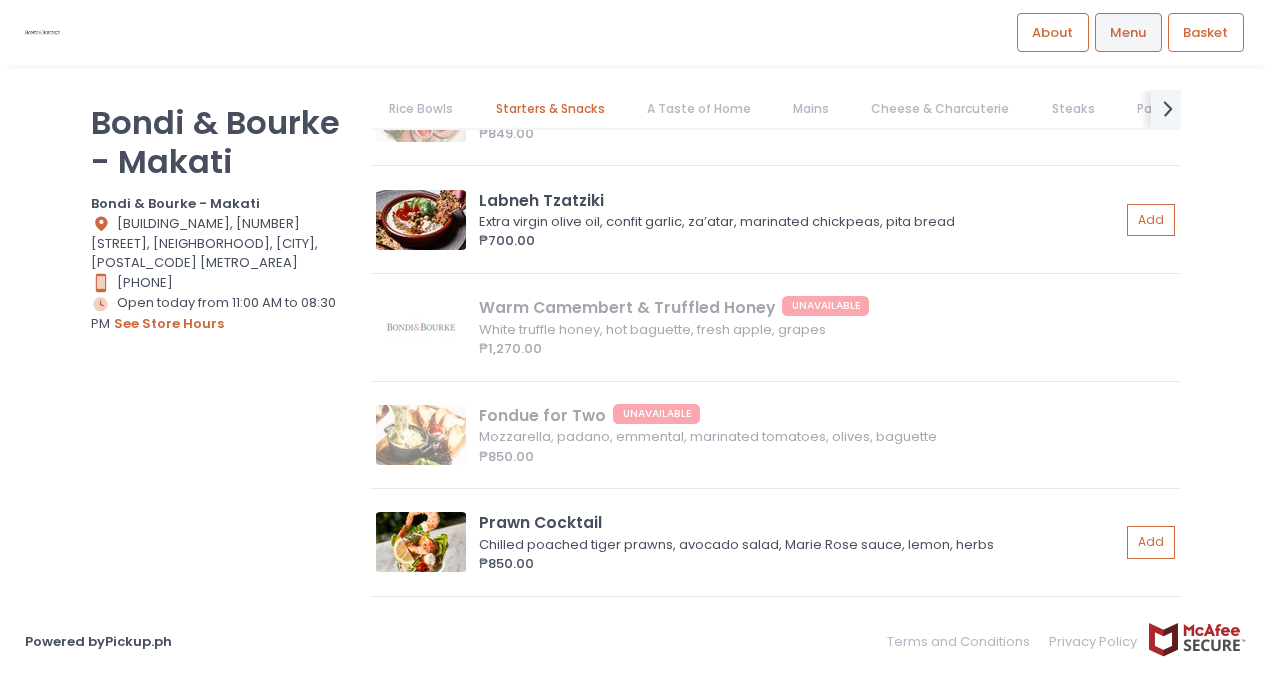 scroll, scrollTop: 2600, scrollLeft: 0, axis: vertical 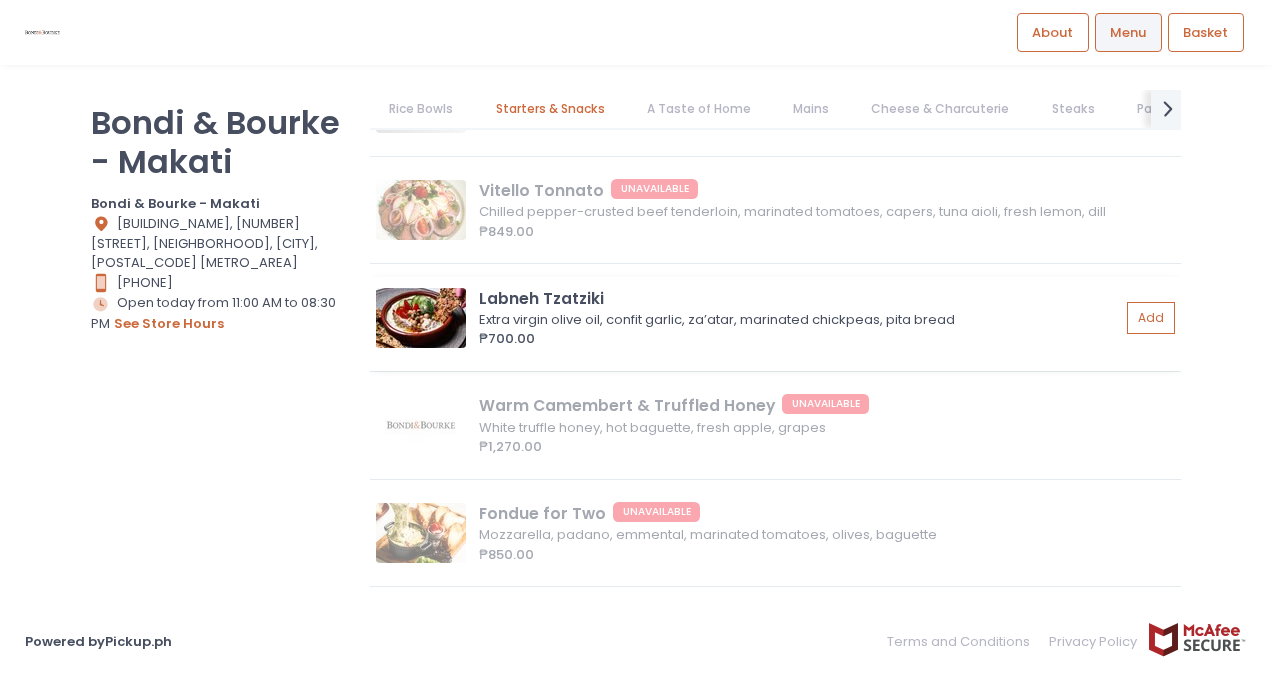 click on "₱700.00" at bounding box center (799, 339) 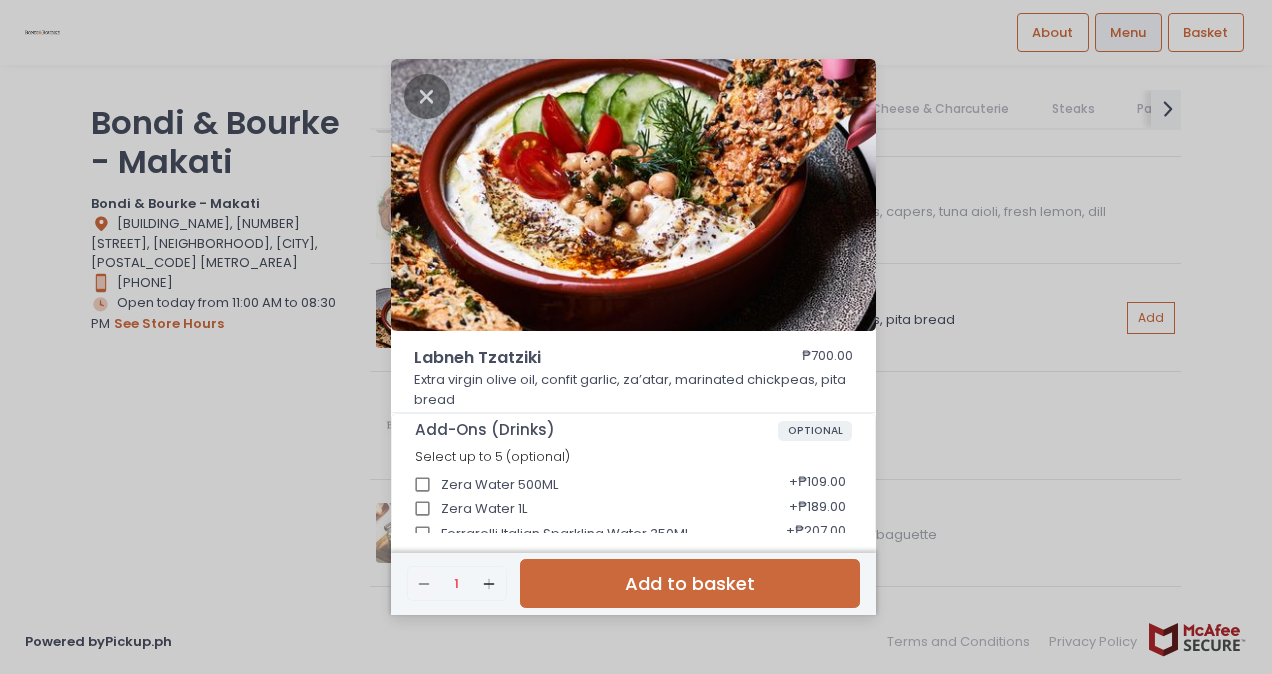 click on "Labneh Tzatziki   ₱700.00 Extra virgin olive oil, confit garlic, za’atar, marinated chickpeas, pita bread Add-Ons (Drinks) OPTIONAL   Select up to    5 (optional) Zera Water 500ML   +  ₱109.00 Zera Water 1L   +  ₱189.00 Ferrarelli Italian Sparkling Water 350ML   +  ₱207.00 Ferrarelli Italian Sparkling Water 750ML   +  ₱319.00 Sprite   +  ₱129.00 Coke Zero   +  ₱129.00 Coke Regular   +  ₱129.00 Adelaide Iced Tea   +  ₱199.00 Toxin Flush   +  ₱269.00 Bundaberg Ginger Beer   +  ₱269.00 Bundaberg Pink Grapefruit   +  ₱269.00 Bundaberg Sasparila   +  ₱269.00 Bondi Ice Tea   +  ₱160.00 Add-Ons (Sides) OPTIONAL   Select up to    1 (optional) Fries Aioli   +  ₱129.00 Garlic Rice   +  ₱109.00 Plain Rice   +  ₱109.00 Mashed Potato   +  ₱289.00 Butter Mashed Potato   +  ₱279.00 Onion Rings   +  ₱279.00 3-Cheese Macaroni & Cheese   +  ₱329.00 Chili Garlic Sautéed Greens   +  ₱299.00 Remove Created with Sketch. 1 Add Created with Sketch. Add to basket" at bounding box center (636, 337) 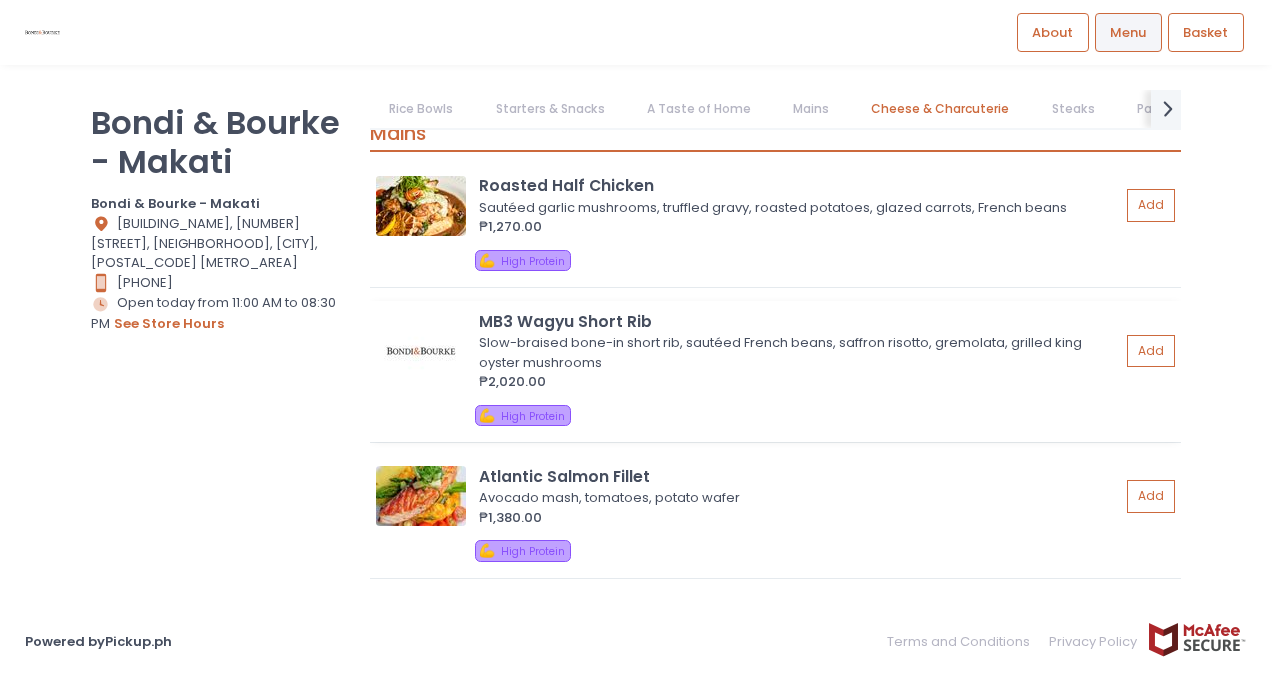 scroll, scrollTop: 4200, scrollLeft: 0, axis: vertical 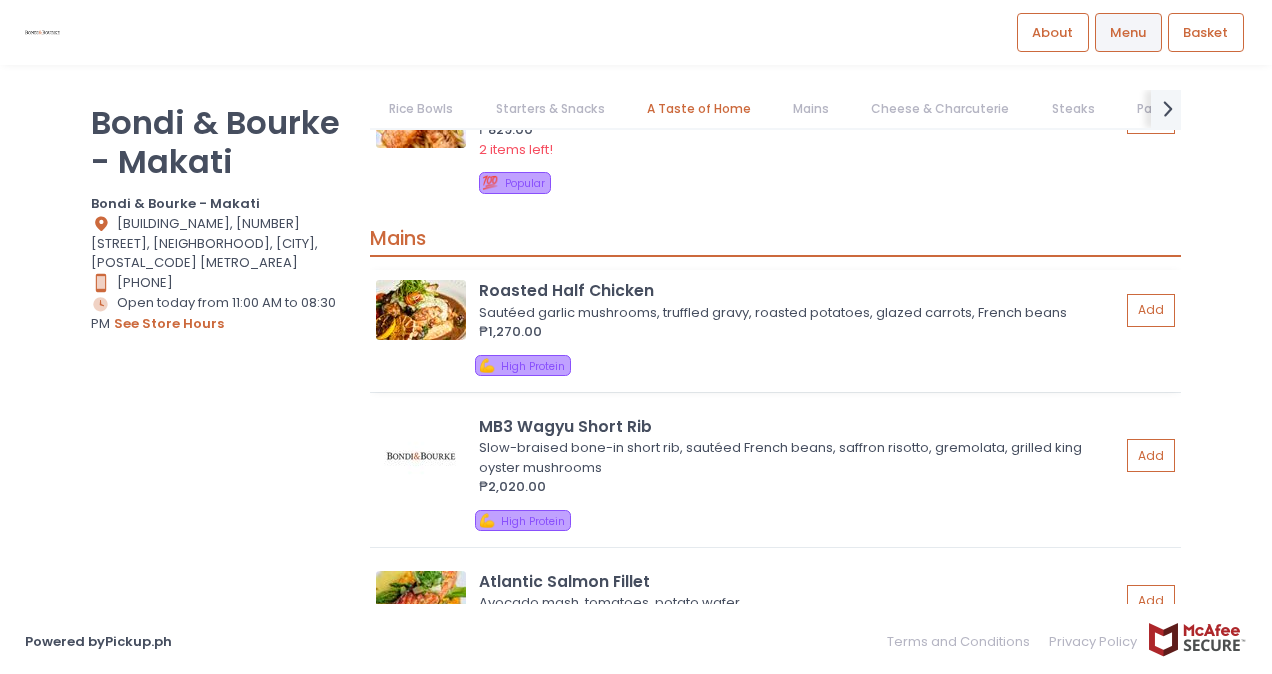 click on "Sautéed garlic mushrooms, truffled gravy, roasted potatoes, glazed carrots, French beans" at bounding box center (796, 313) 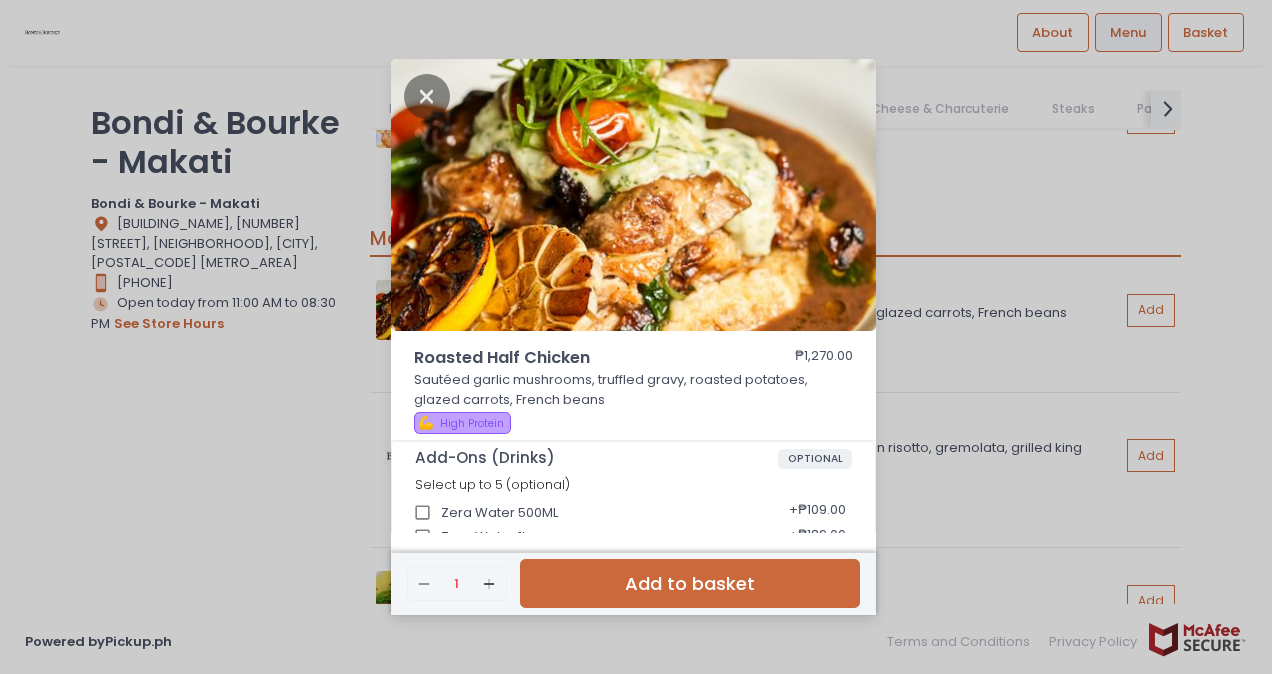 click on "Roasted Half Chicken   ₱1,270.00 Sautéed garlic mushrooms, truffled gravy, roasted potatoes, glazed carrots, French beans 💪 High Protein Add-Ons (Drinks) OPTIONAL   Select up to    5 (optional) Zera Water 500ML   +  ₱109.00 Zera Water 1L   +  ₱189.00 Ferrarelli Italian Sparkling Water 350ML   +  ₱207.00 Ferrarelli Italian Sparkling Water 750ML   +  ₱319.00 Sprite   +  ₱129.00 Coke Zero   +  ₱129.00 Coke Regular   +  ₱129.00 Adelaide Iced Tea   +  ₱199.00 Toxin Flush   +  ₱269.00 Bundaberg Ginger Beer   +  ₱269.00 Bundaberg Pink Grapefruit   +  ₱269.00 Bundaberg Sasparila   +  ₱269.00 Bondi Ice Tea   +  ₱160.00 Add-Ons (Sides) OPTIONAL   Select up to    1 (optional) Fries Aioli   +  ₱129.00 Garlic Rice   +  ₱109.00 Plain Rice   +  ₱109.00 Mashed Potato   +  ₱289.00 Butter Mashed Potato   +  ₱279.00 Onion Rings   +  ₱279.00 3-Cheese Macaroni & Cheese   +  ₱329.00 Chili Garlic Sautéed Greens   +  ₱299.00 Remove Created with Sketch. 1 Add Created with Sketch." at bounding box center (636, 337) 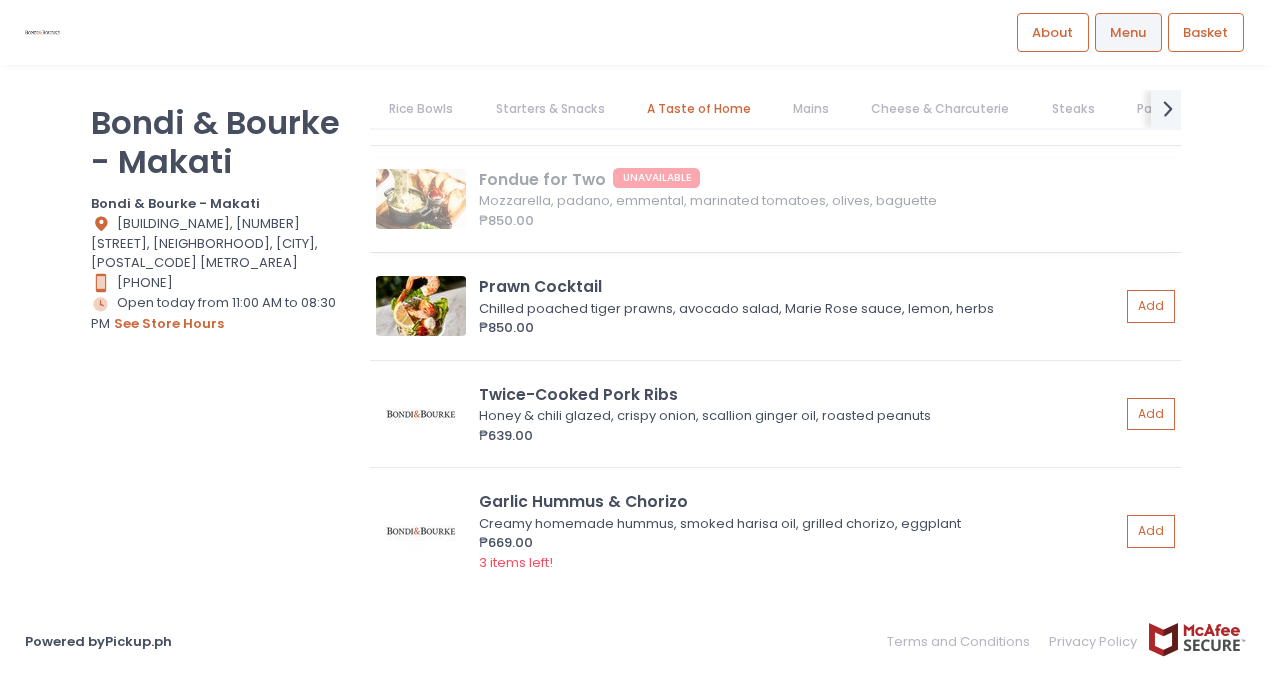 scroll, scrollTop: 3100, scrollLeft: 0, axis: vertical 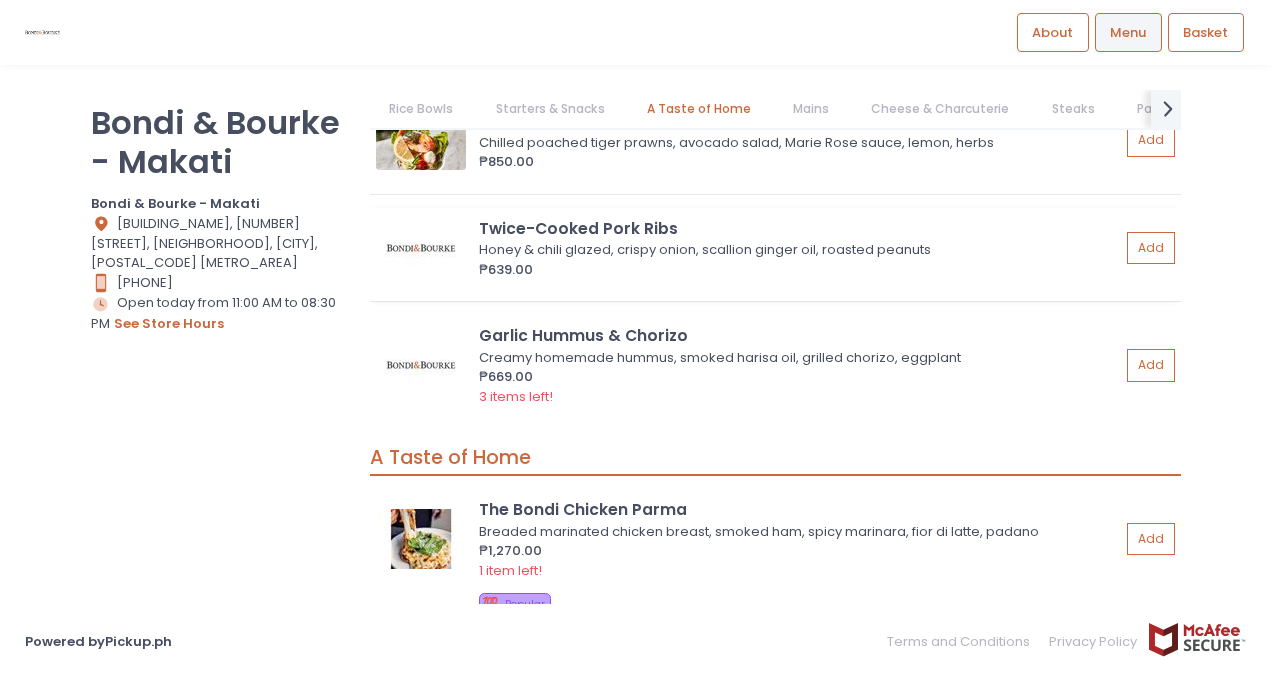 click on "₱639.00" at bounding box center [799, 270] 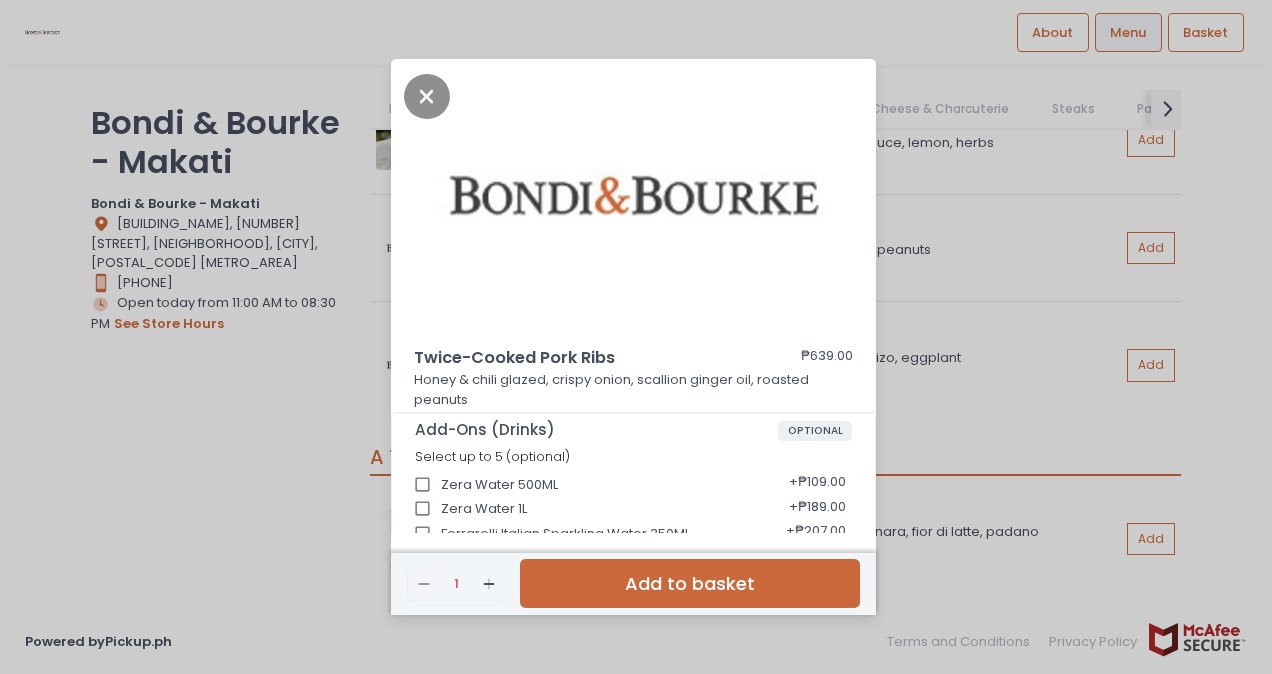 click on "Twice-Cooked Pork Ribs   ₱639.00 Honey & chili glazed, crispy onion, scallion ginger oil, roasted peanuts Add-Ons (Drinks) OPTIONAL   Select up to    5 (optional) Zera Water 500ML   +  ₱109.00 Zera Water 1L   +  ₱189.00 Ferrarelli Italian Sparkling Water 350ML   +  ₱207.00 Ferrarelli Italian Sparkling Water 750ML   +  ₱319.00 Sprite   +  ₱129.00 Coke Zero   +  ₱129.00 Coke Regular   +  ₱129.00 Adelaide Iced Tea   +  ₱199.00 Toxin Flush   +  ₱269.00 Bundaberg Ginger Beer   +  ₱269.00 Bundaberg Pink Grapefruit   +  ₱269.00 Bundaberg Sasparila   +  ₱269.00 Bondi Ice Tea   +  ₱160.00 Add-Ons (Sides) OPTIONAL   Select up to    1 (optional) Fries Aioli   +  ₱129.00 Garlic Rice   +  ₱109.00 Plain Rice   +  ₱109.00 Mashed Potato   +  ₱289.00 Butter Mashed Potato   +  ₱279.00 Onion Rings   +  ₱279.00 3-Cheese Macaroni & Cheese   +  ₱329.00 Chili Garlic Sautéed Greens   +  ₱299.00 Remove Created with Sketch. 1 Add Created with Sketch. Add to basket" at bounding box center (636, 337) 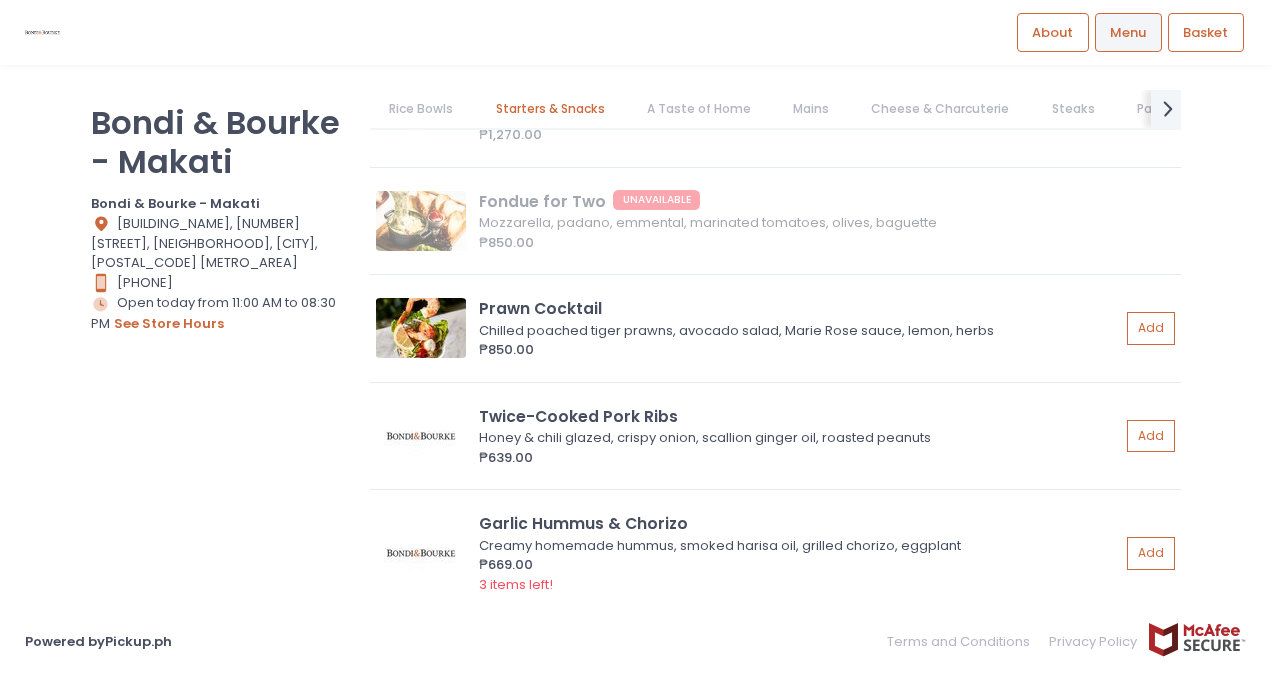 scroll, scrollTop: 2900, scrollLeft: 0, axis: vertical 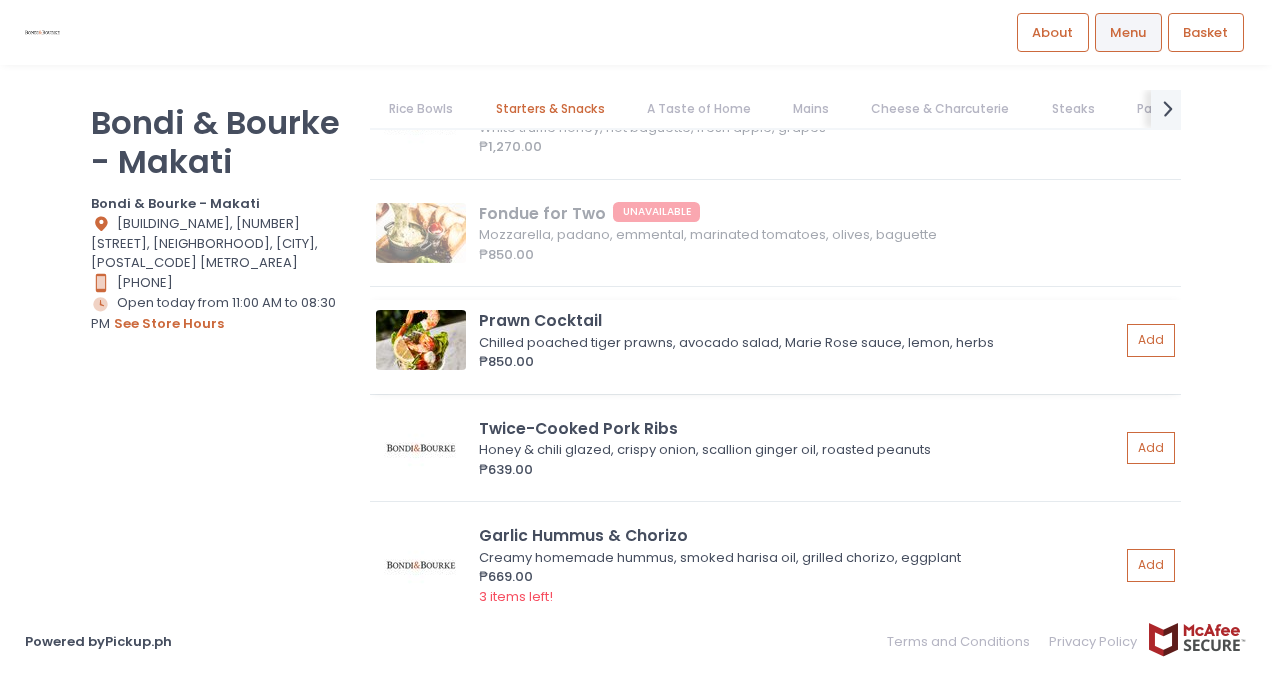 click on "Chilled poached tiger prawns, avocado salad, Marie Rose sauce, lemon, herbs" at bounding box center [796, 343] 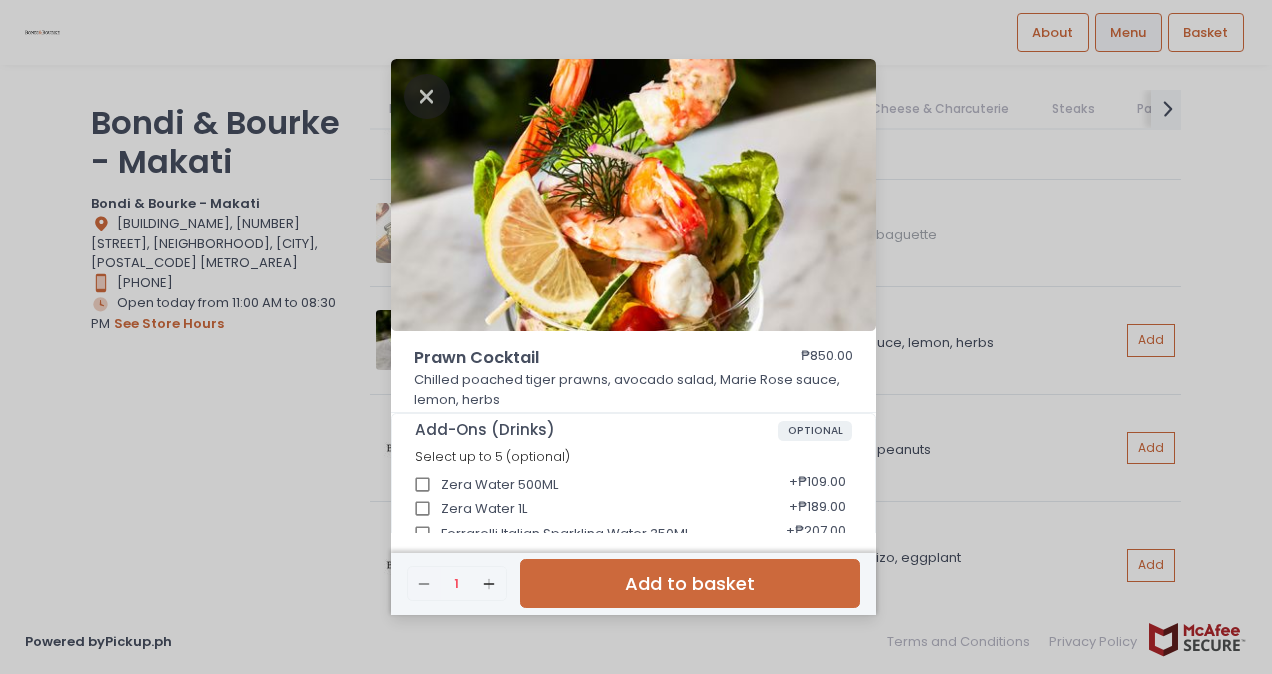 click at bounding box center (427, 96) 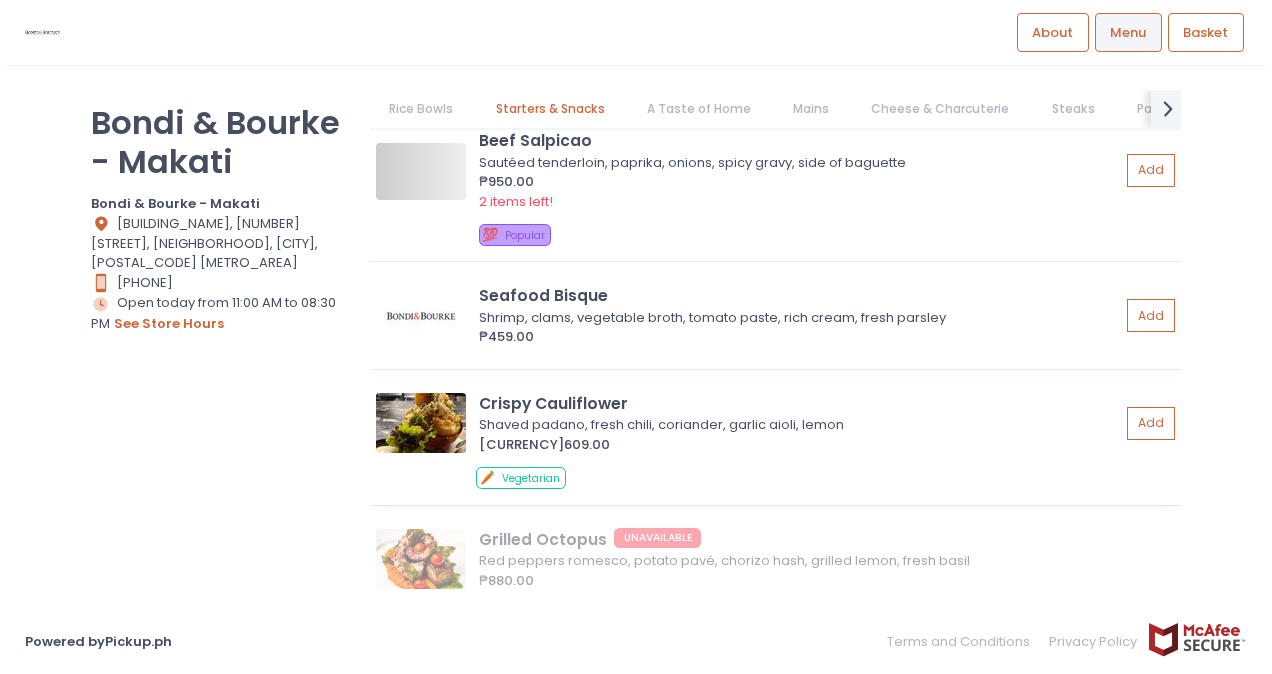 scroll, scrollTop: 900, scrollLeft: 0, axis: vertical 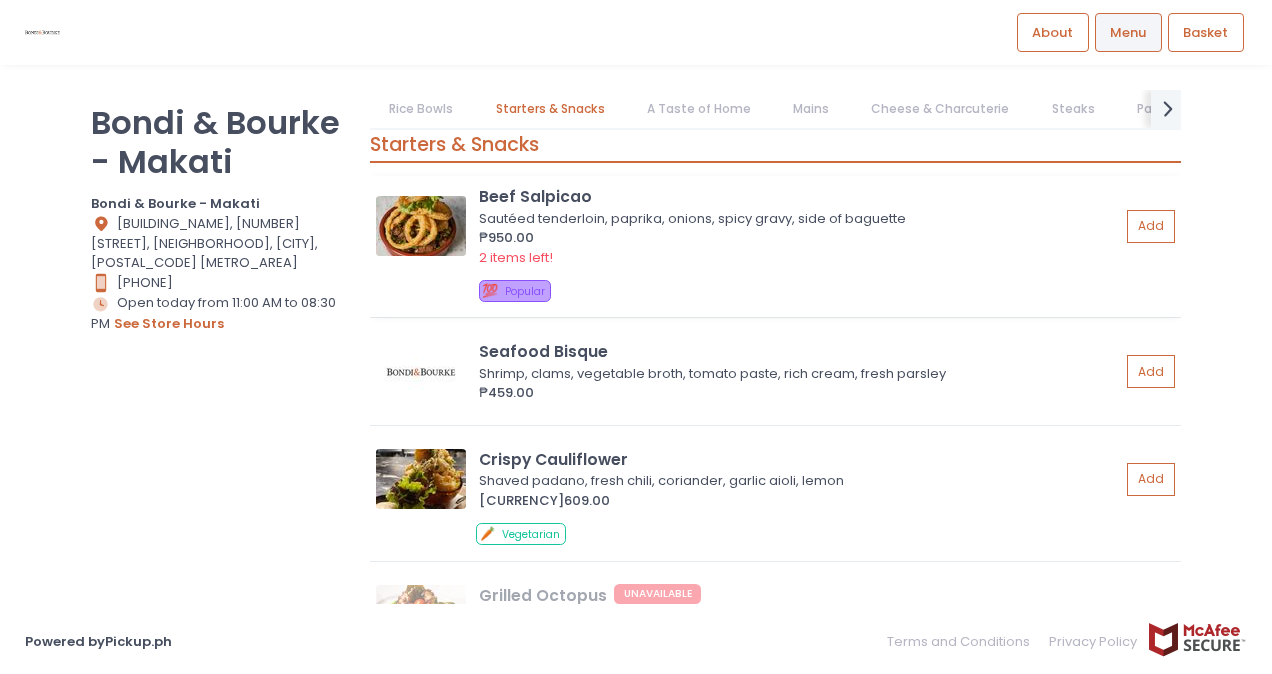 click on "₱950.00" at bounding box center (799, 238) 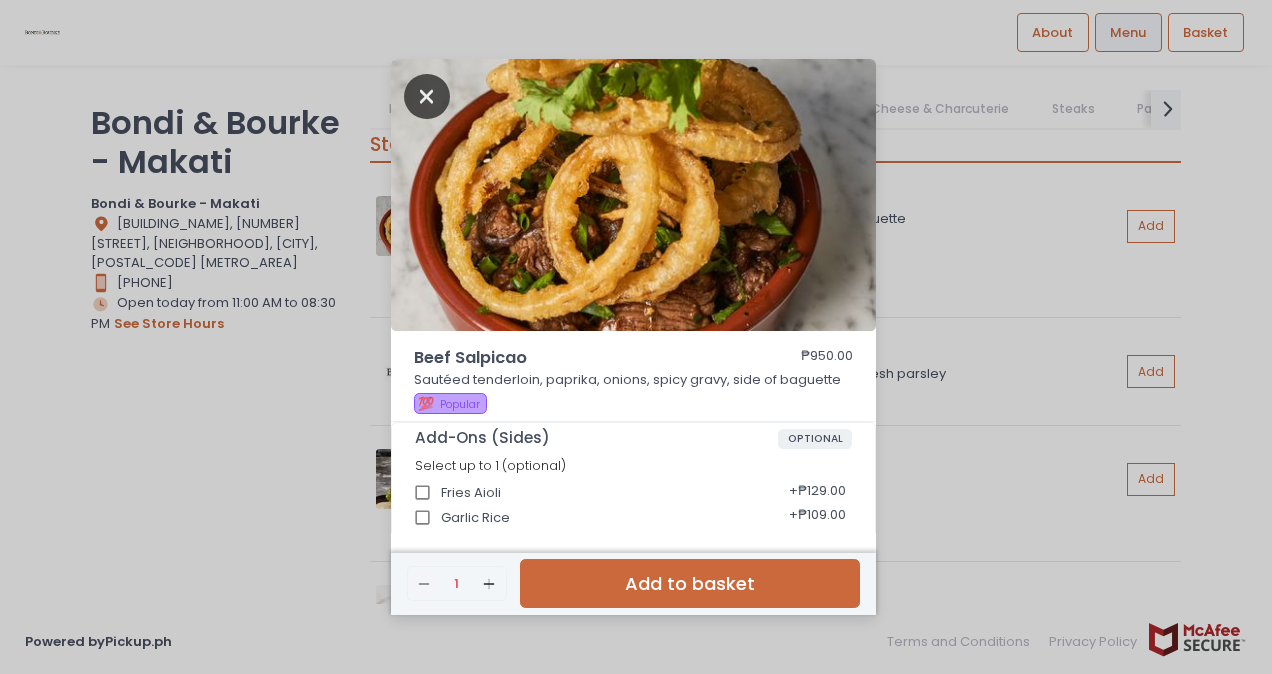 click at bounding box center [427, 96] 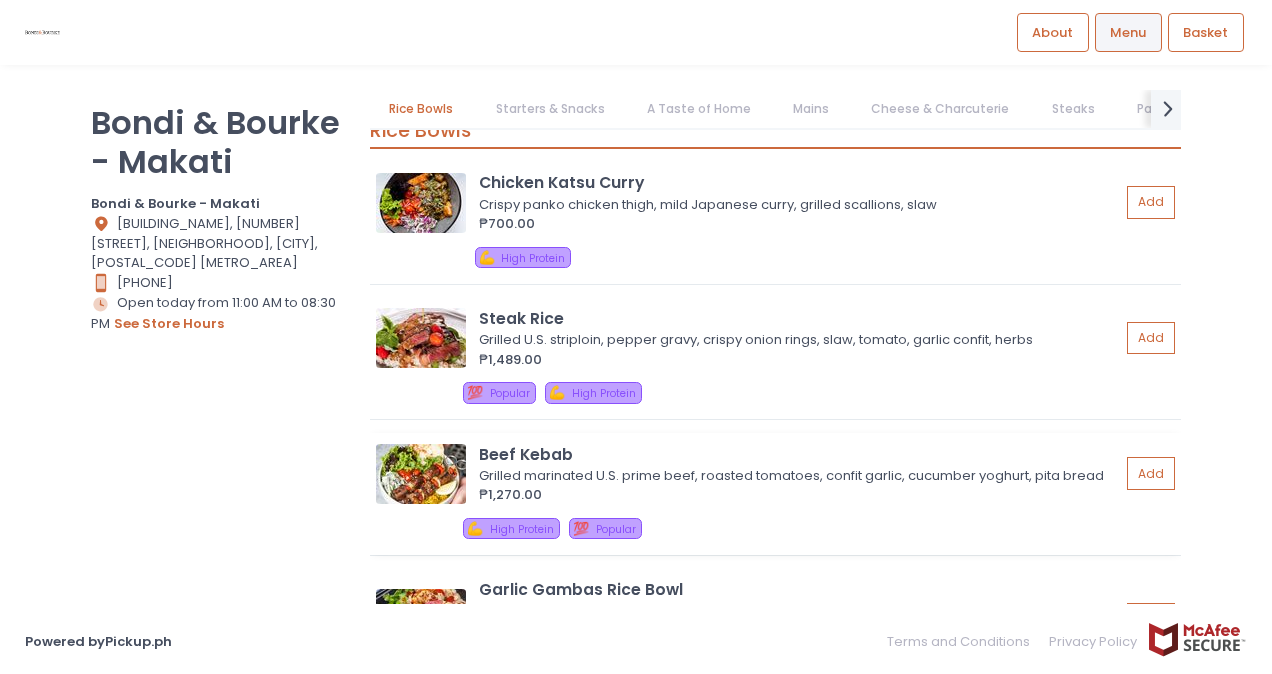 scroll, scrollTop: 0, scrollLeft: 0, axis: both 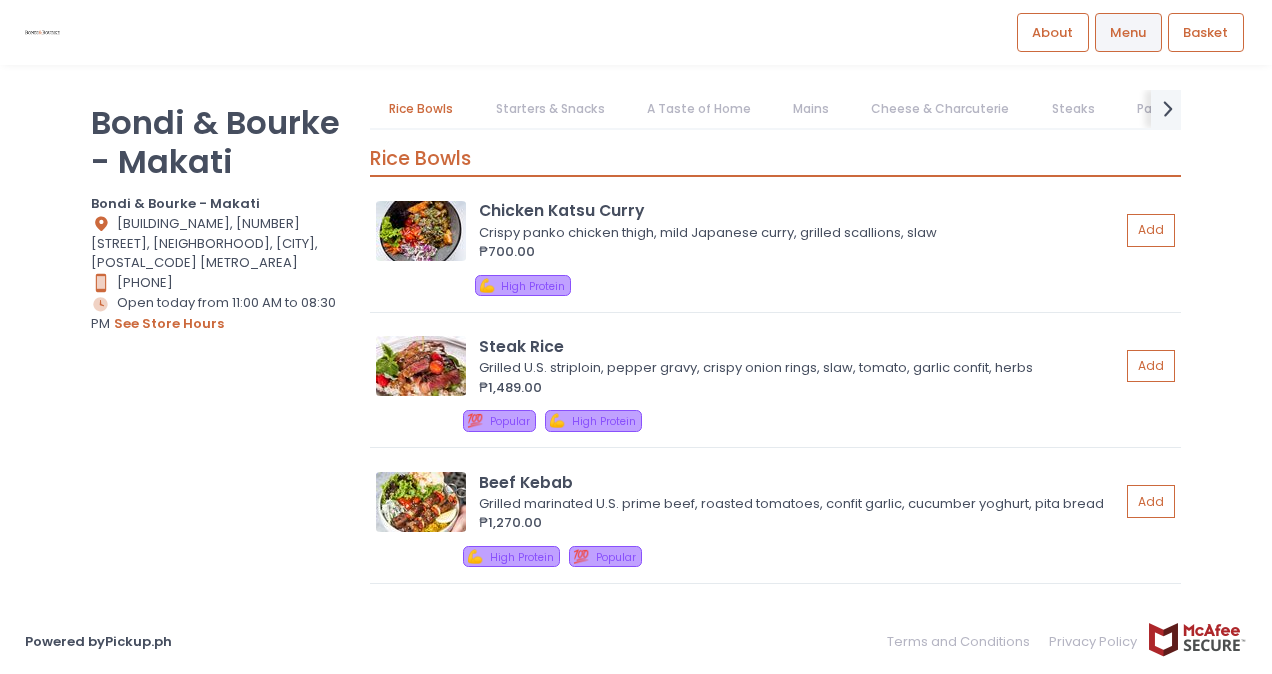 click on "Starters & Snacks" at bounding box center [550, 109] 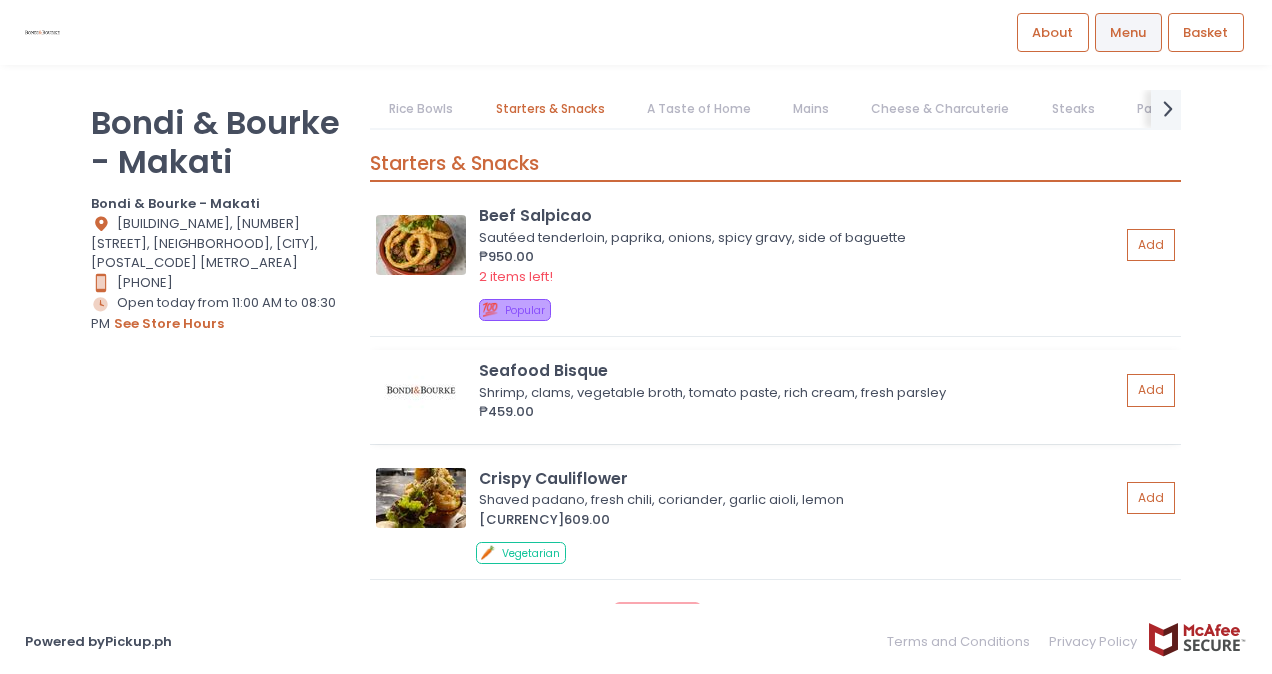 scroll, scrollTop: 986, scrollLeft: 0, axis: vertical 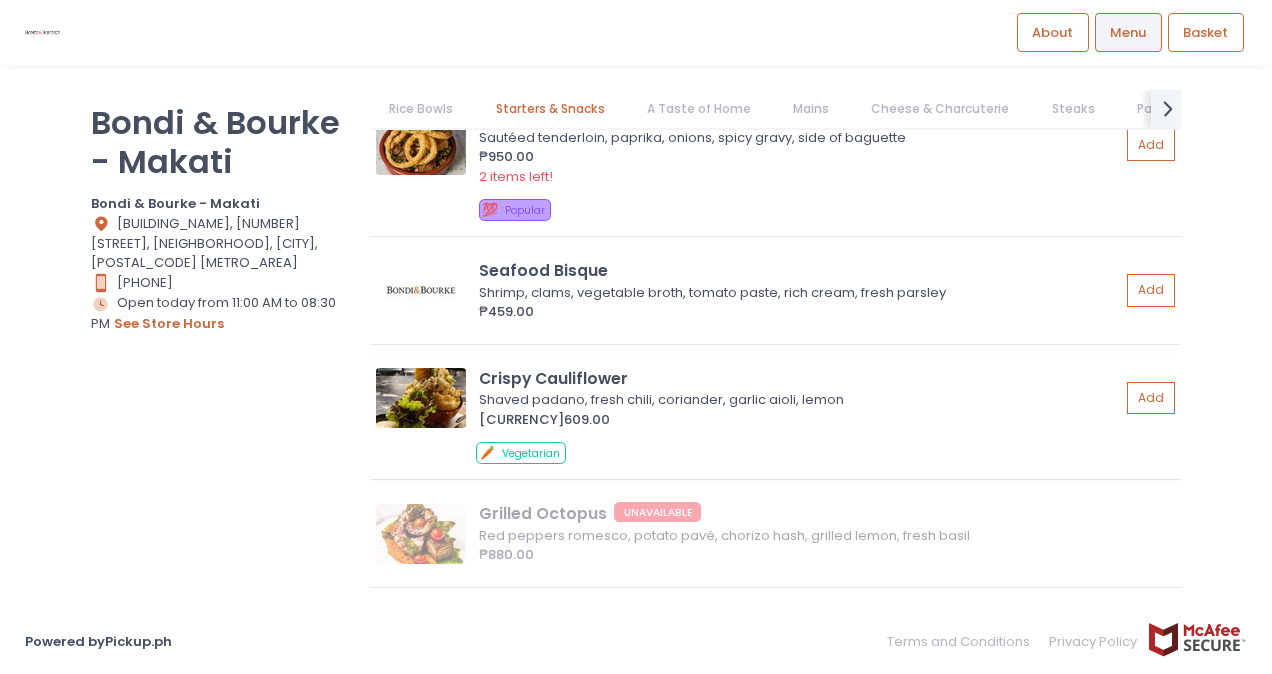 click at bounding box center [421, 398] 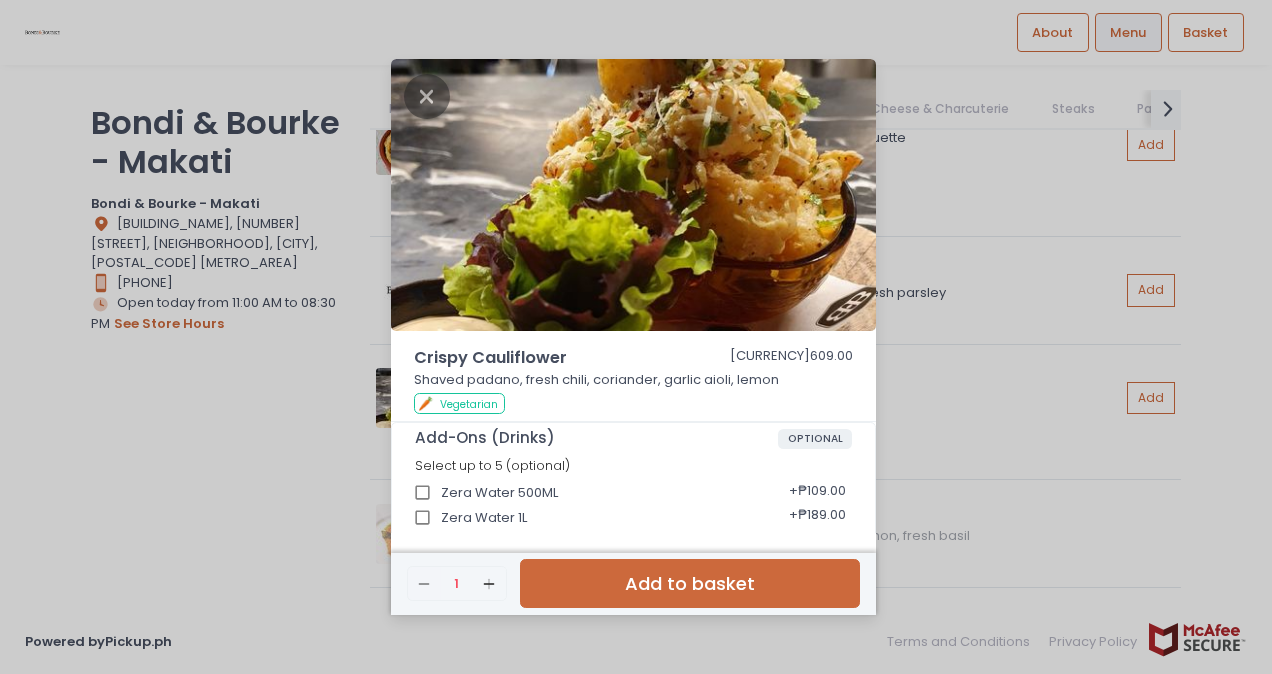 click on "Crispy Cauliflower   ₱609.00 Shaved padano, fresh chili, coriander, garlic aioli, lemon 🥕 Vegetarian Add-Ons (Drinks) OPTIONAL   Select up to    5 (optional) Zera Water 500ML   +  ₱109.00 Zera Water 1L   +  ₱189.00 Ferrarelli Italian Sparkling Water 350ML   +  ₱207.00 Ferrarelli Italian Sparkling Water 750ML   +  ₱319.00 Sprite   +  ₱129.00 Coke Zero   +  ₱129.00 Coke Regular   +  ₱129.00 Adelaide Iced Tea   +  ₱199.00 Toxin Flush   +  ₱269.00 Bundaberg Ginger Beer   +  ₱269.00 Bundaberg Pink Grapefruit   +  ₱269.00 Bundaberg Sasparila   +  ₱269.00 Bondi Ice Tea   +  ₱160.00 Add-Ons (Sides) OPTIONAL   Select up to    1 (optional) Fries Aioli   +  ₱129.00 Garlic Rice   +  ₱109.00 Plain Rice   +  ₱109.00 Mashed Potato   +  ₱289.00 Butter Mashed Potato   +  ₱279.00 Onion Rings   +  ₱279.00 3-Cheese Macaroni & Cheese   +  ₱329.00 Chili Garlic Sautéed Greens   +  ₱299.00 Remove Created with Sketch. 1 Add Created with Sketch. Add to basket" at bounding box center (636, 337) 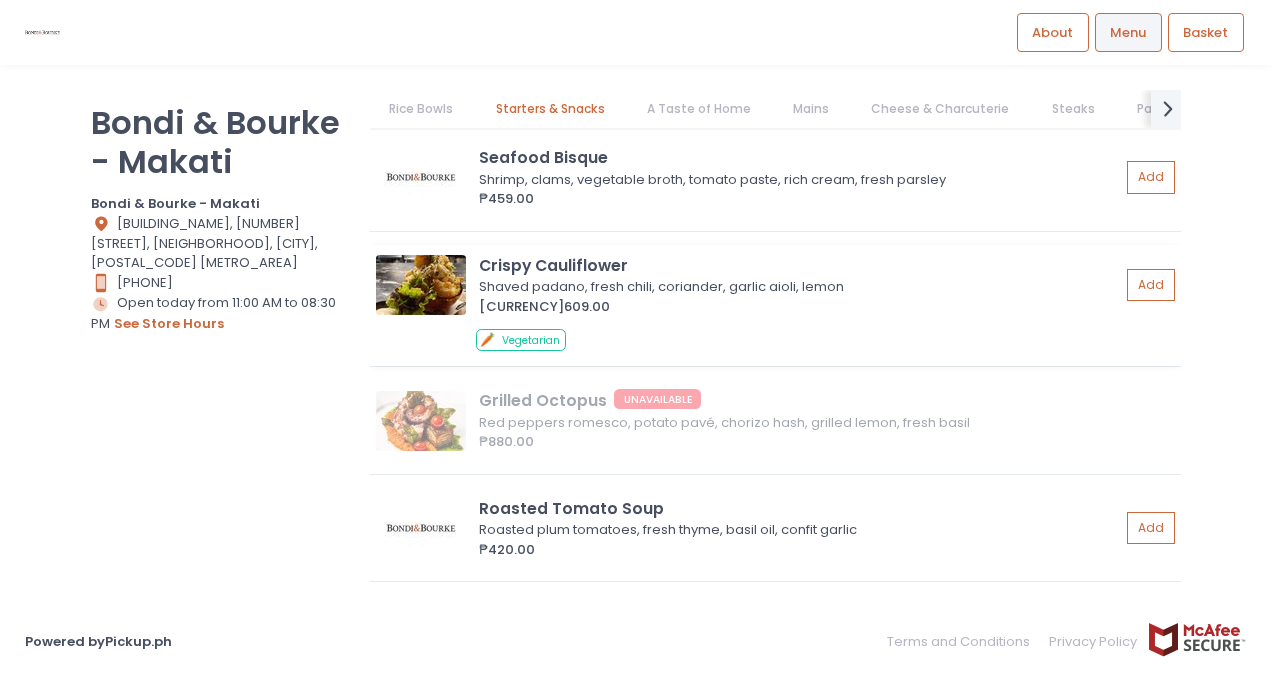 scroll, scrollTop: 1286, scrollLeft: 0, axis: vertical 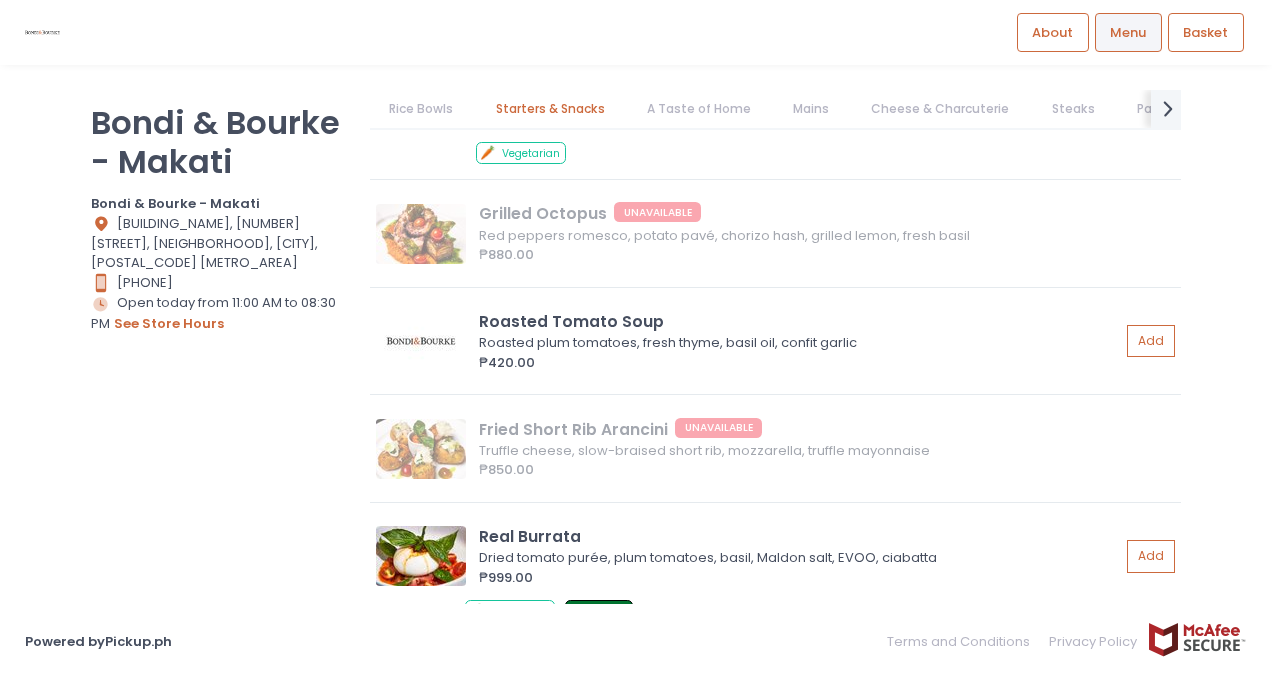 click on "A Taste of Home" at bounding box center [698, 109] 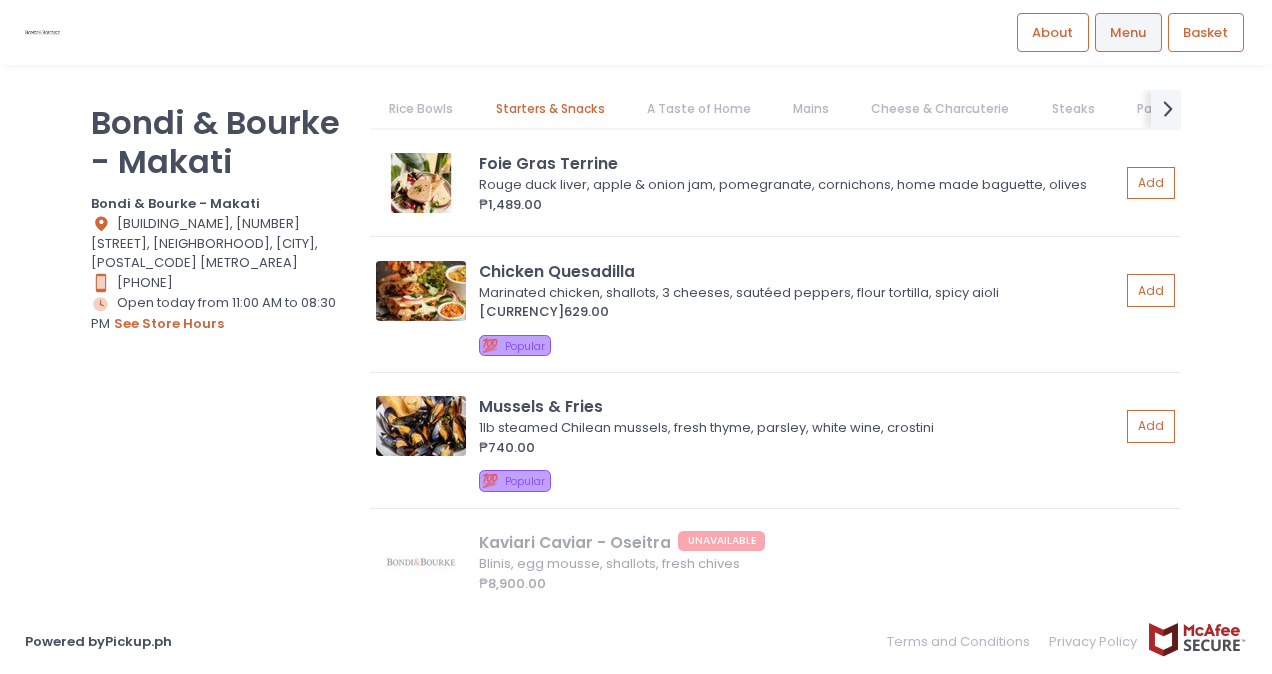 scroll, scrollTop: 1789, scrollLeft: 0, axis: vertical 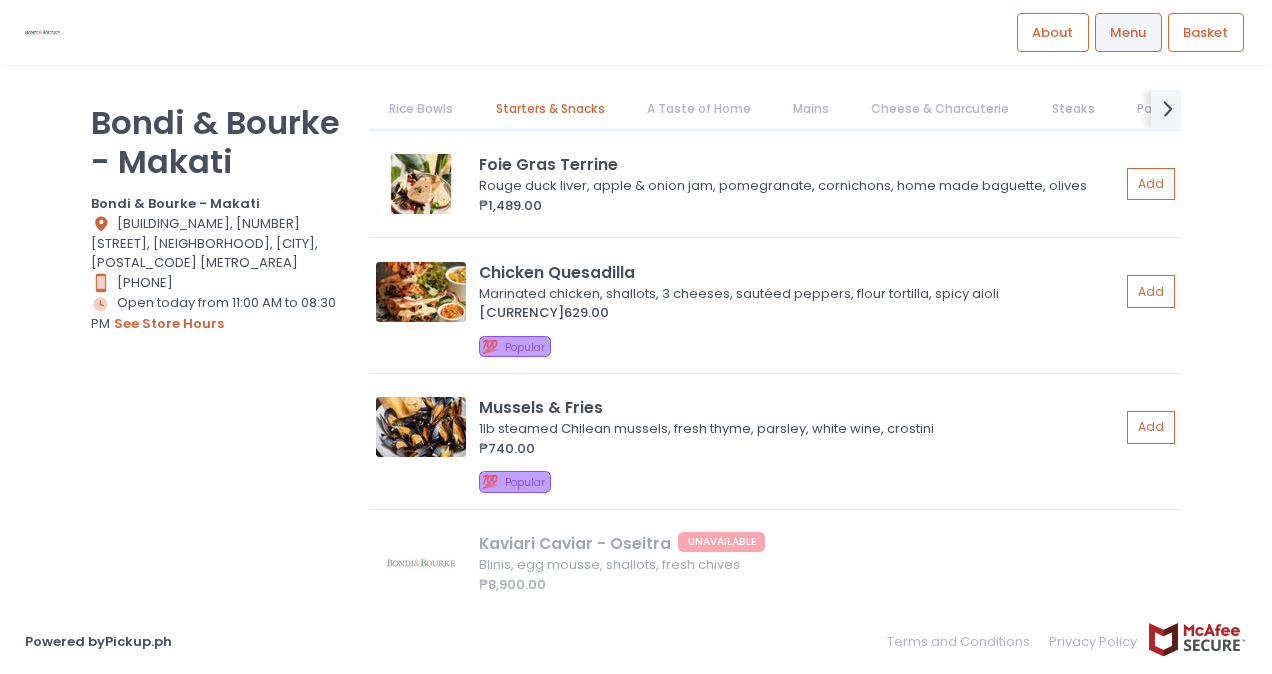 click on "Bondi & Bourke - [CITY]       Bondi & Bourke - [CITY]   Location Created with Sketch.     [STREET], [VILLAGE], [CITY], [POSTAL_CODE] Metro Manila     Contact Number Created with Sketch.   [PHONE] Store Hours Created with Sketch.     Open today from  11:00 AM to 08:30 PM    see store hours" at bounding box center [218, 327] 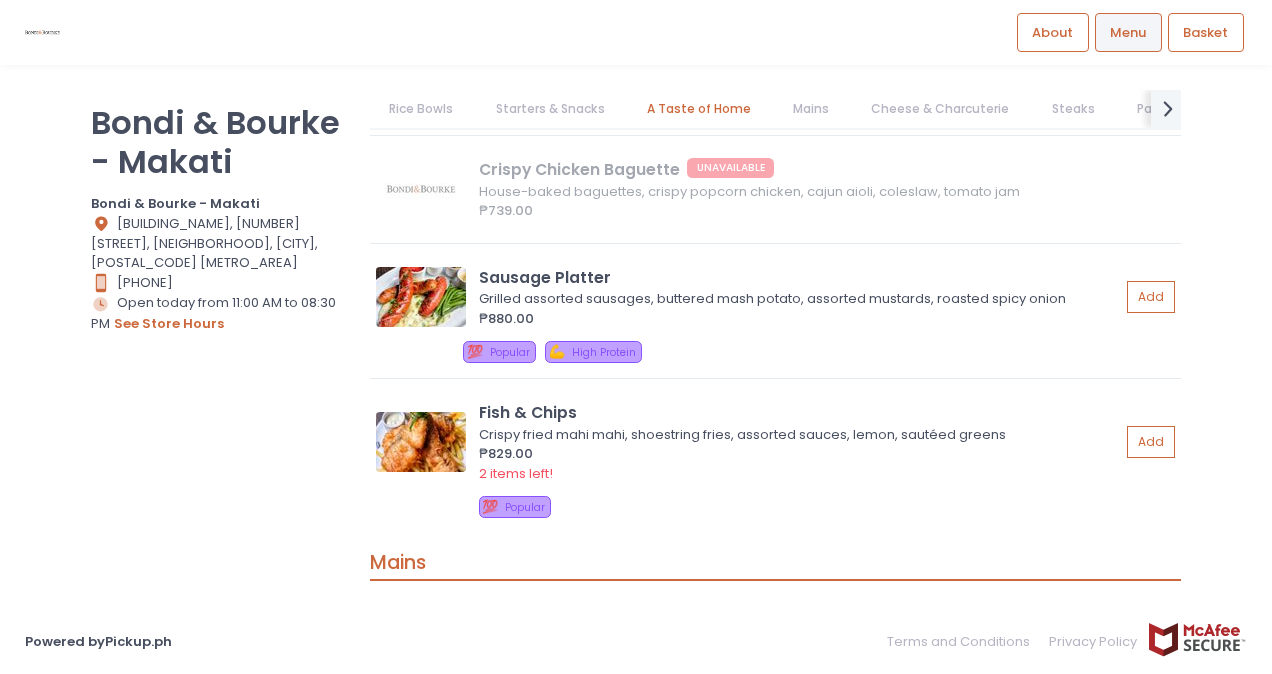 scroll, scrollTop: 3875, scrollLeft: 0, axis: vertical 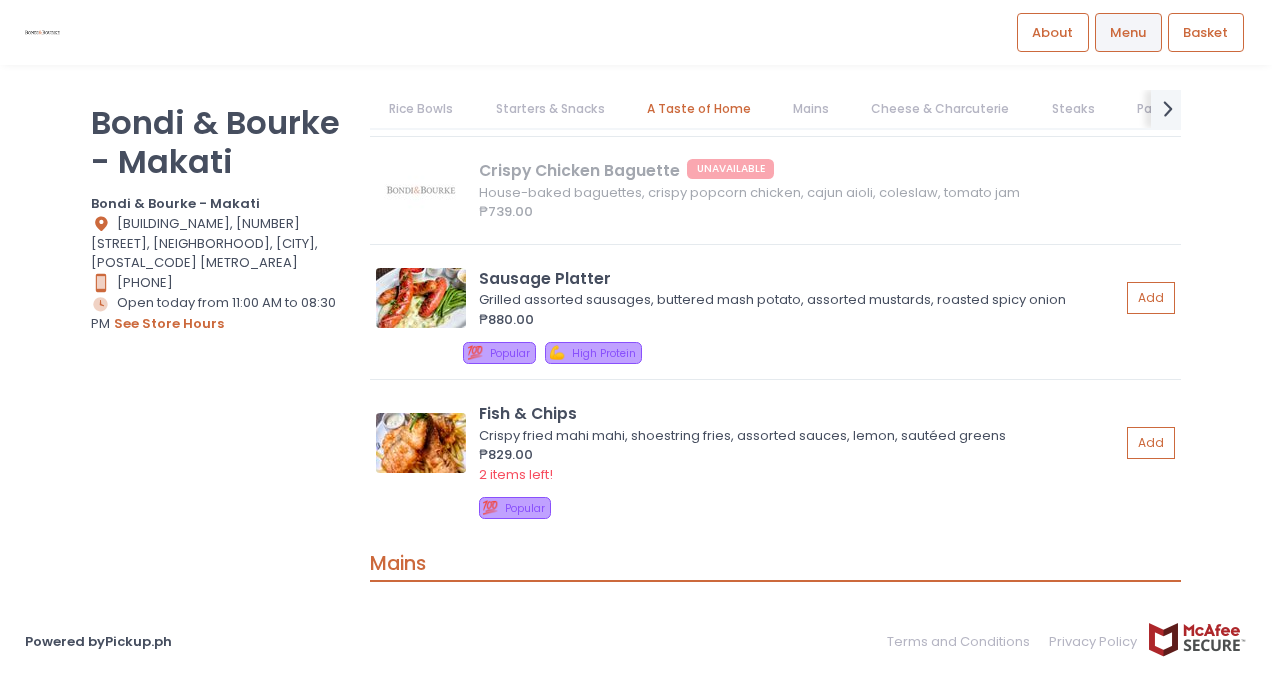 click on "A Taste of Home The Bondi Chicken Parma Breaded marinated chicken breast, smoked ham, spicy marinara, fior di latte, padano ₱1,270.00   1 item   left!     Add   💯 Popular Aussie Beef Pie Slow-braised angus beef, house made puff pastry, caramel onions, short crust ₱639.00   2 items   left!     Add   💯 Popular Australian Burger Angus beef, bacon, egg, caramel onions, BLT, cheddar cheese, special sauce ₱740.00" at bounding box center [636, 337] 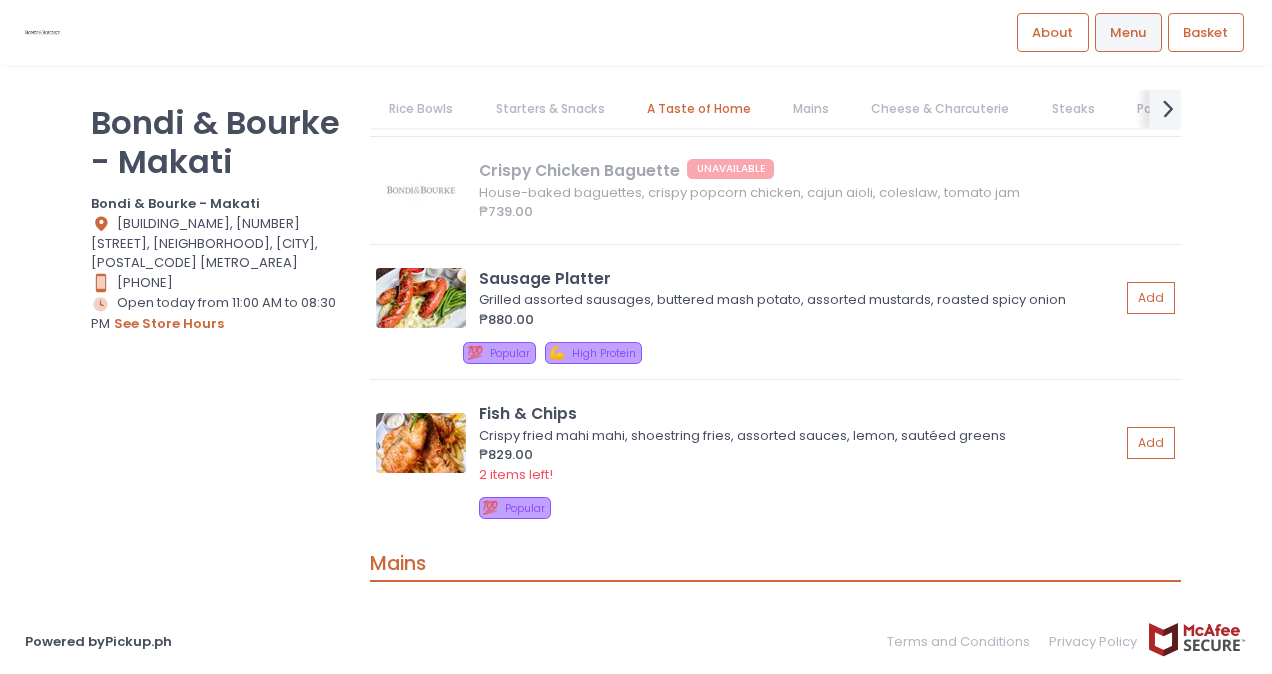 click on "next Created with Sketch." 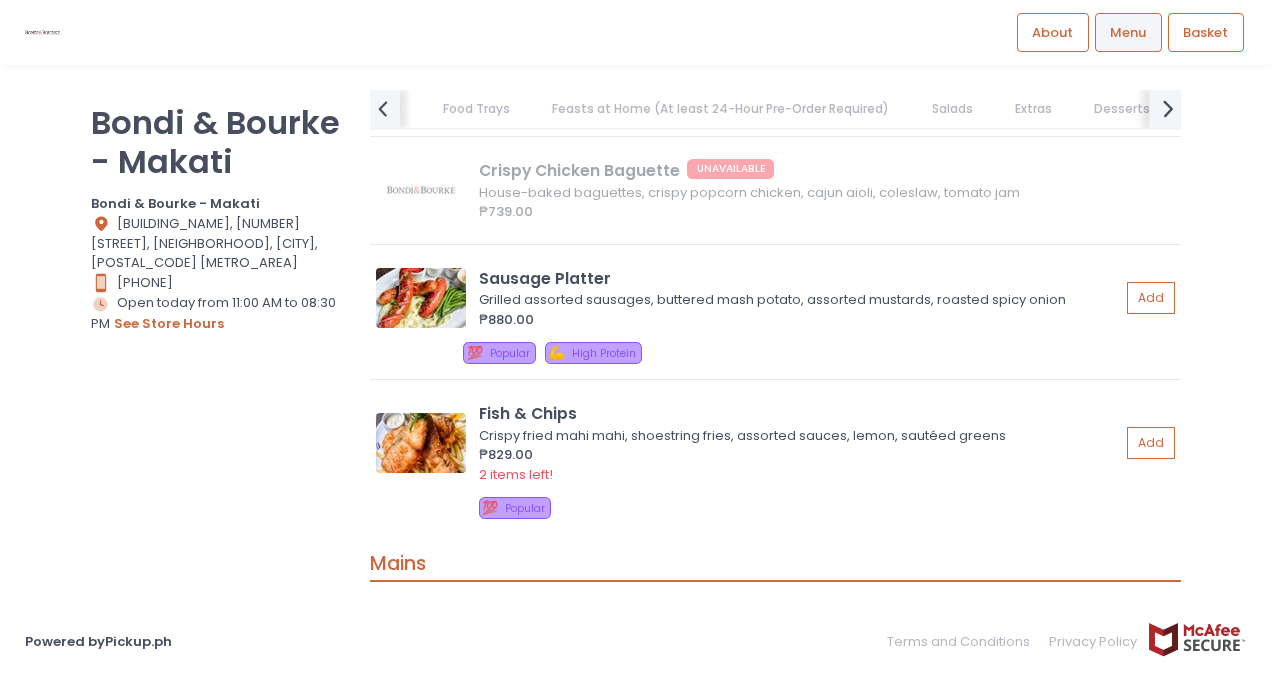 scroll, scrollTop: 0, scrollLeft: 808, axis: horizontal 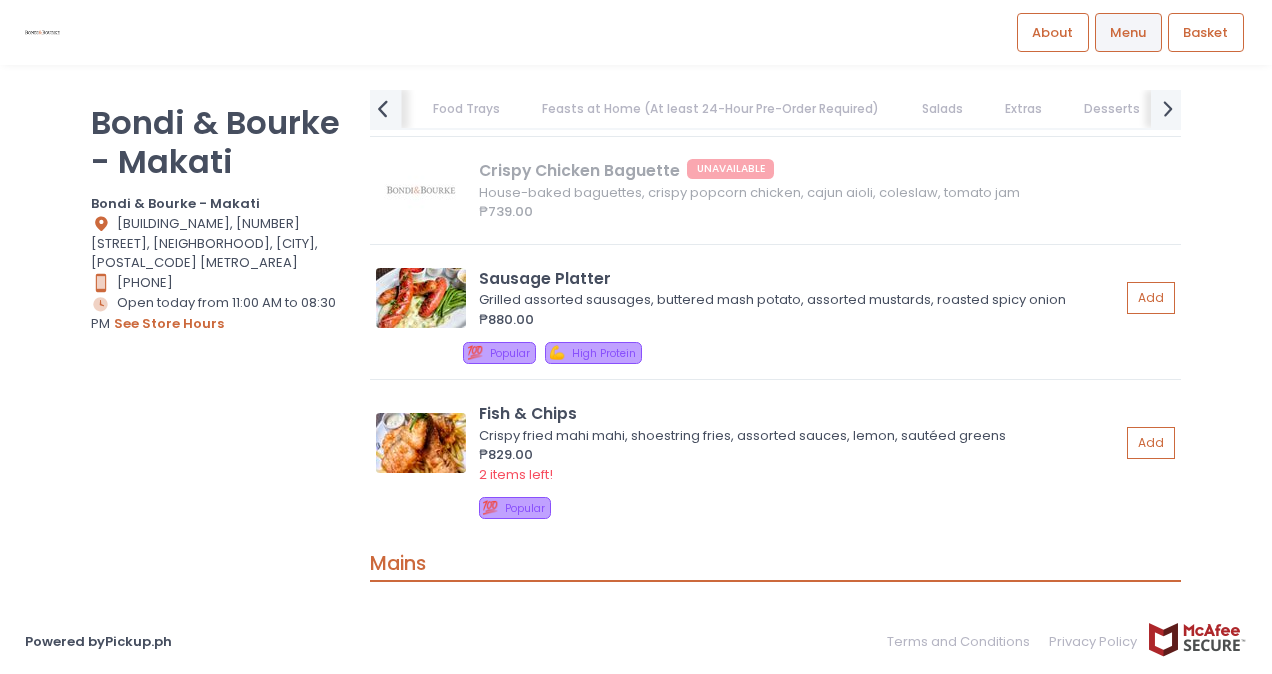 click on "prev Created with Sketch." 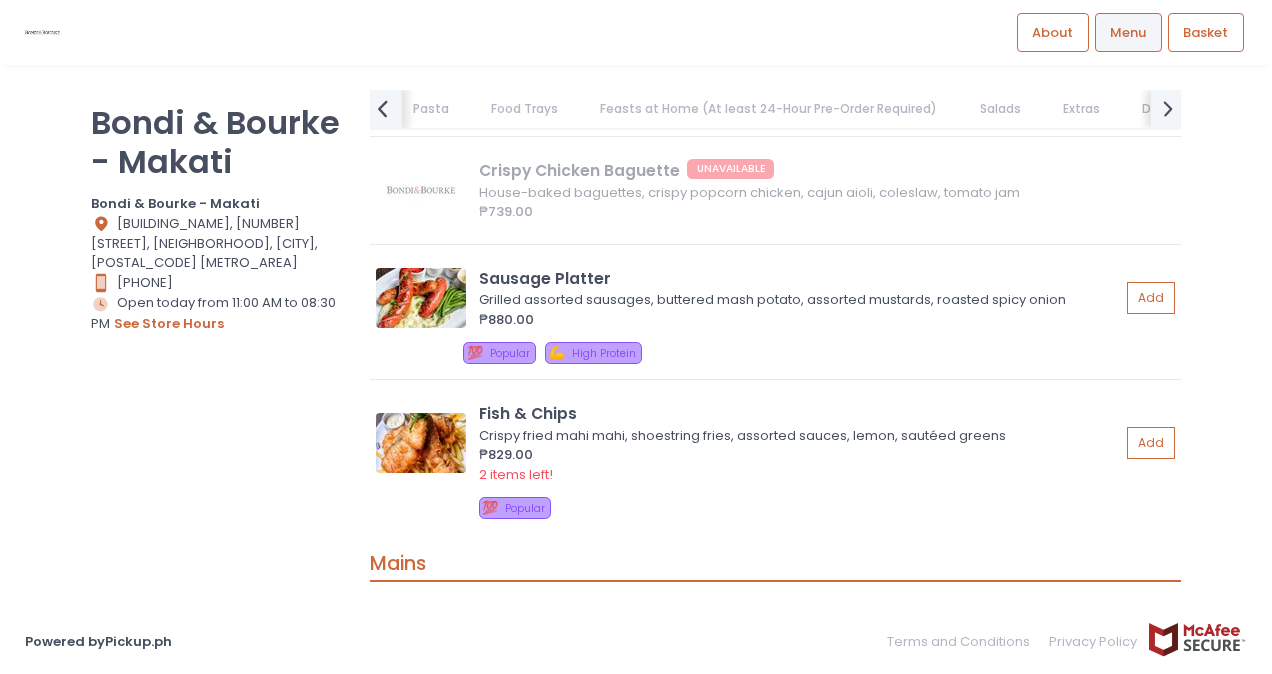 scroll, scrollTop: 0, scrollLeft: 731, axis: horizontal 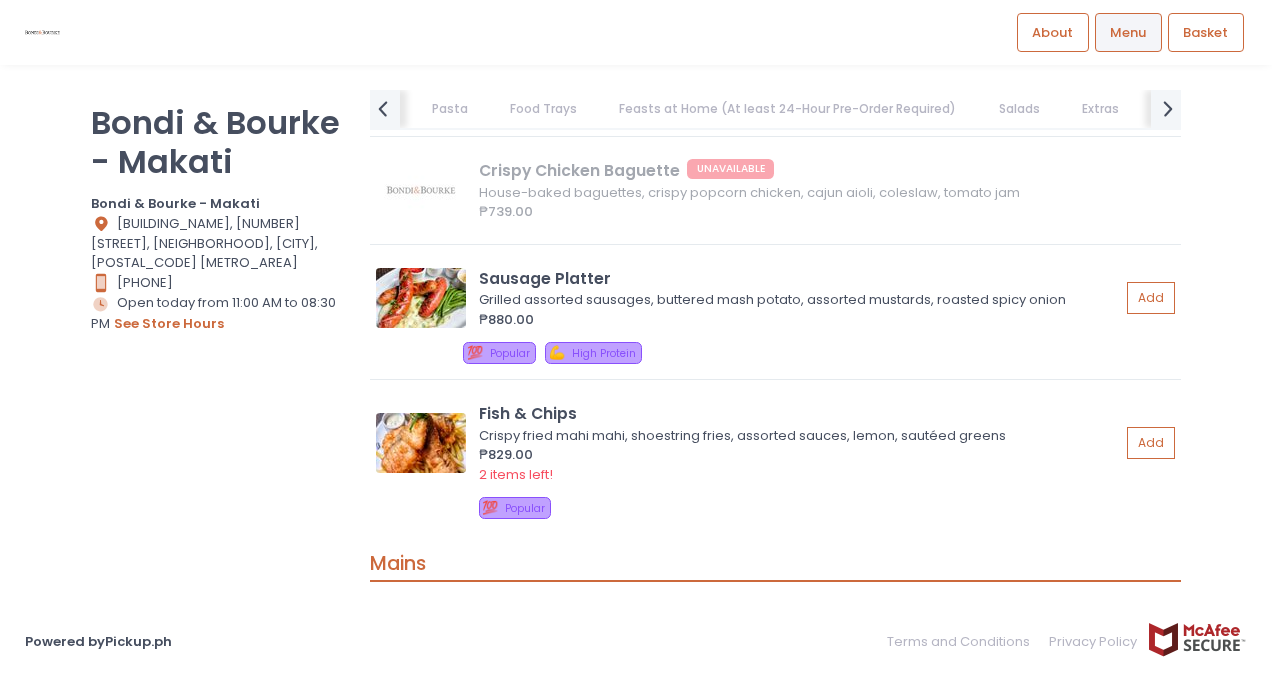 click on "Pasta" at bounding box center [449, 109] 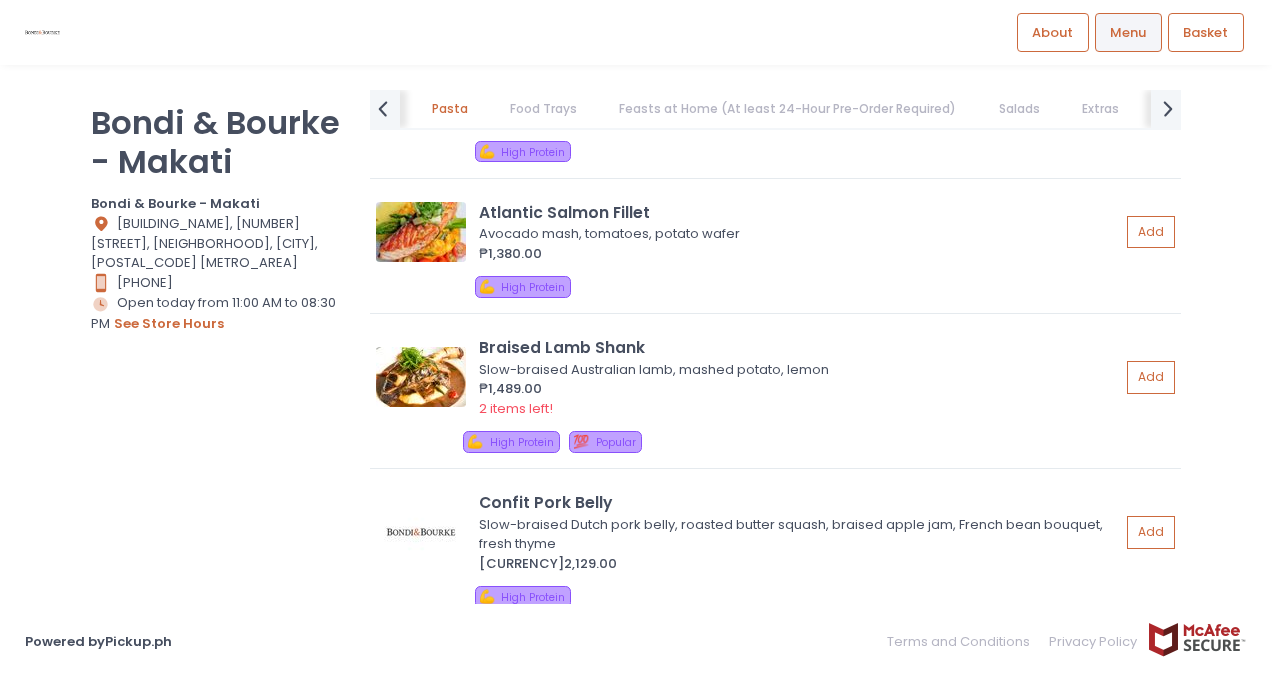 scroll, scrollTop: 5371, scrollLeft: 0, axis: vertical 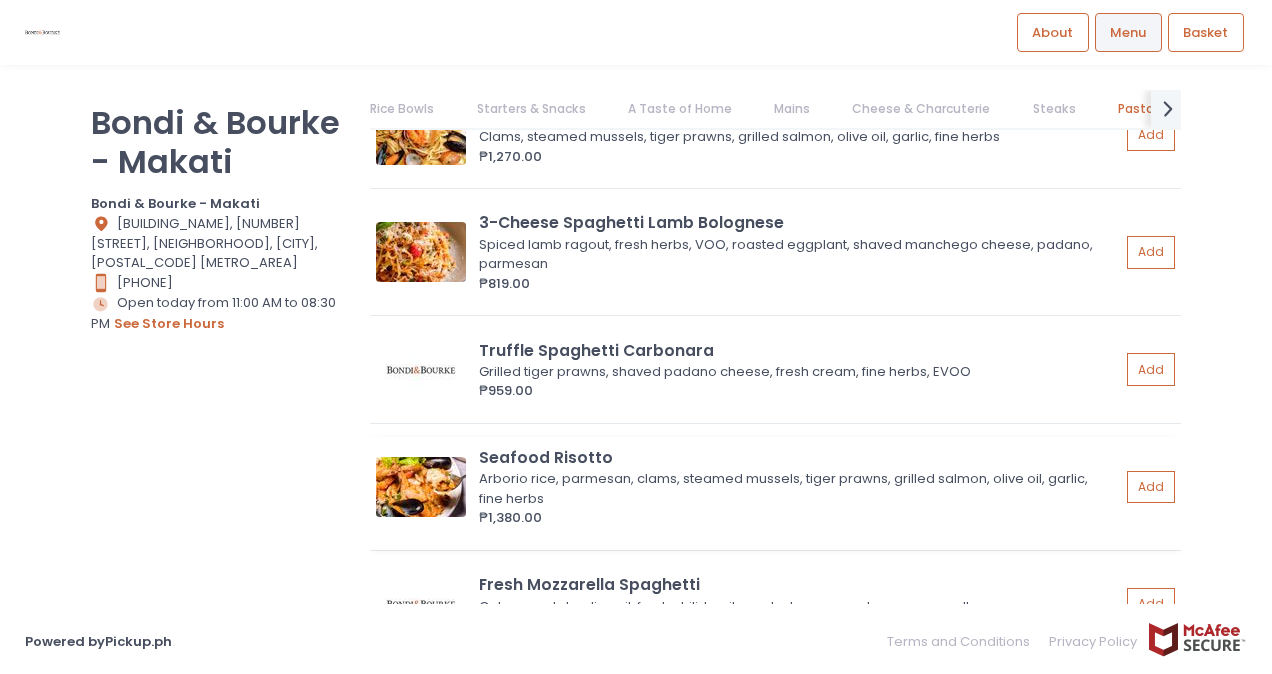 click on "Arborio rice, parmesan, clams, steamed mussels, tiger prawns, grilled salmon, olive oil, garlic, fine herbs" at bounding box center (796, 488) 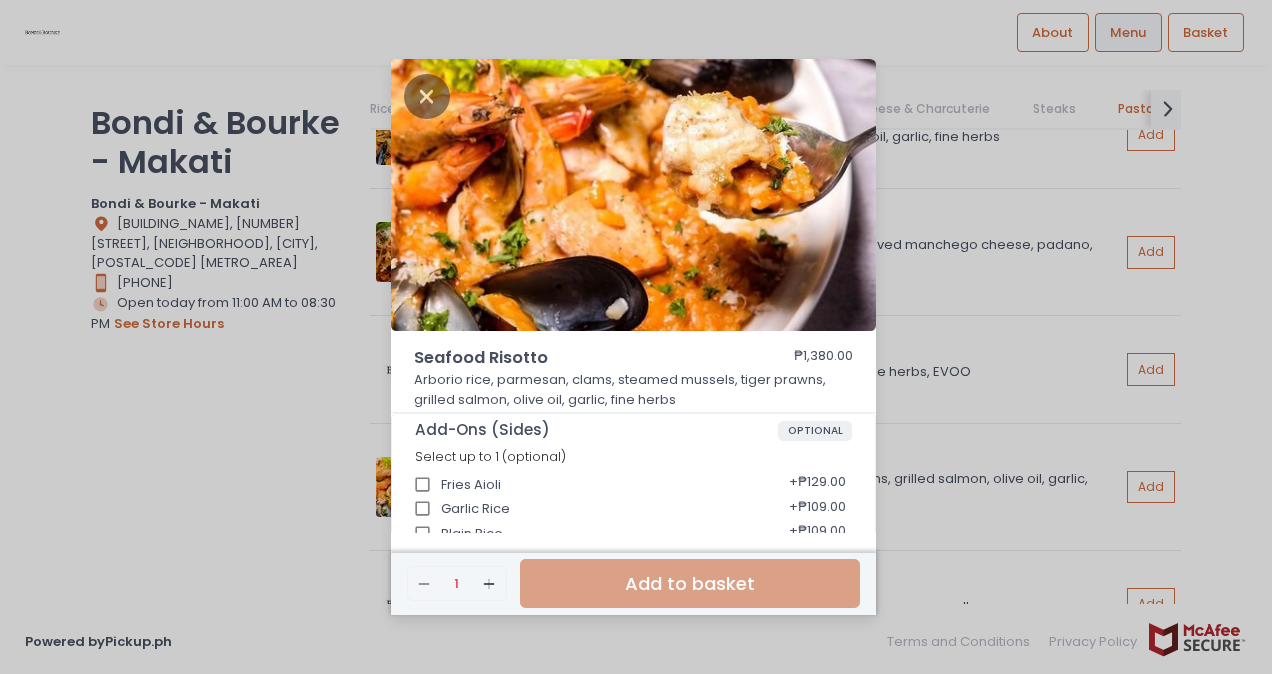 click on "Seafood Risotto   ₱1,380.00 Arborio rice, parmesan, clams, steamed mussels, tiger prawns, grilled salmon, olive oil, garlic, fine herbs Add-Ons (Sides) OPTIONAL   Select up to    1 (optional) Fries Aioli   +  ₱129.00 Garlic Rice   +  ₱109.00 Plain Rice   +  ₱109.00 Mashed Potato   +  ₱289.00 Butter Mashed Potato   +  ₱279.00 Onion Rings   +  ₱279.00 3-Cheese Macaroni & Cheese   +  ₱329.00 Chili Garlic Sautéed Greens   +  ₱299.00 Add-Ons (Drinks) OPTIONAL   Select up to    5 (optional) Zera Water 500ML   +  ₱109.00 Zera Water 1L   +  ₱189.00 Ferrarelli Italian Sparkling Water 350ML   +  ₱207.00 Ferrarelli Italian Sparkling Water 750ML   +  ₱319.00 Sprite   +  ₱129.00 Coke Zero   +  ₱129.00 Coke Regular   +  ₱129.00 Adelaide Iced Tea   +  ₱199.00 Toxin Flush   +  ₱269.00 Bundaberg Ginger Beer   +  ₱269.00 Bundaberg Pink Grapefruit   +  ₱269.00 Bundaberg Sasparila   +  ₱269.00 Bondi Ice Tea   +  ₱160.00 Servings - Seafood Risotto* REQUIRED Please choose 1 Select    1" at bounding box center (636, 337) 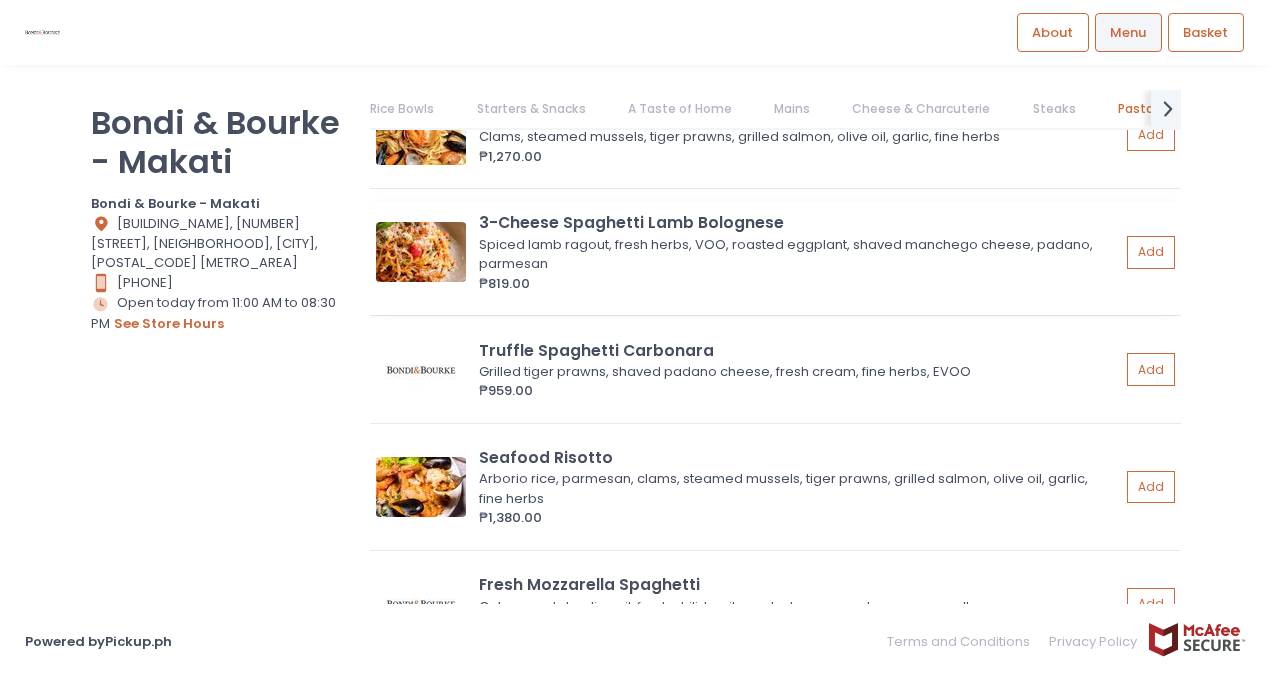click on "₱819.00" at bounding box center [799, 284] 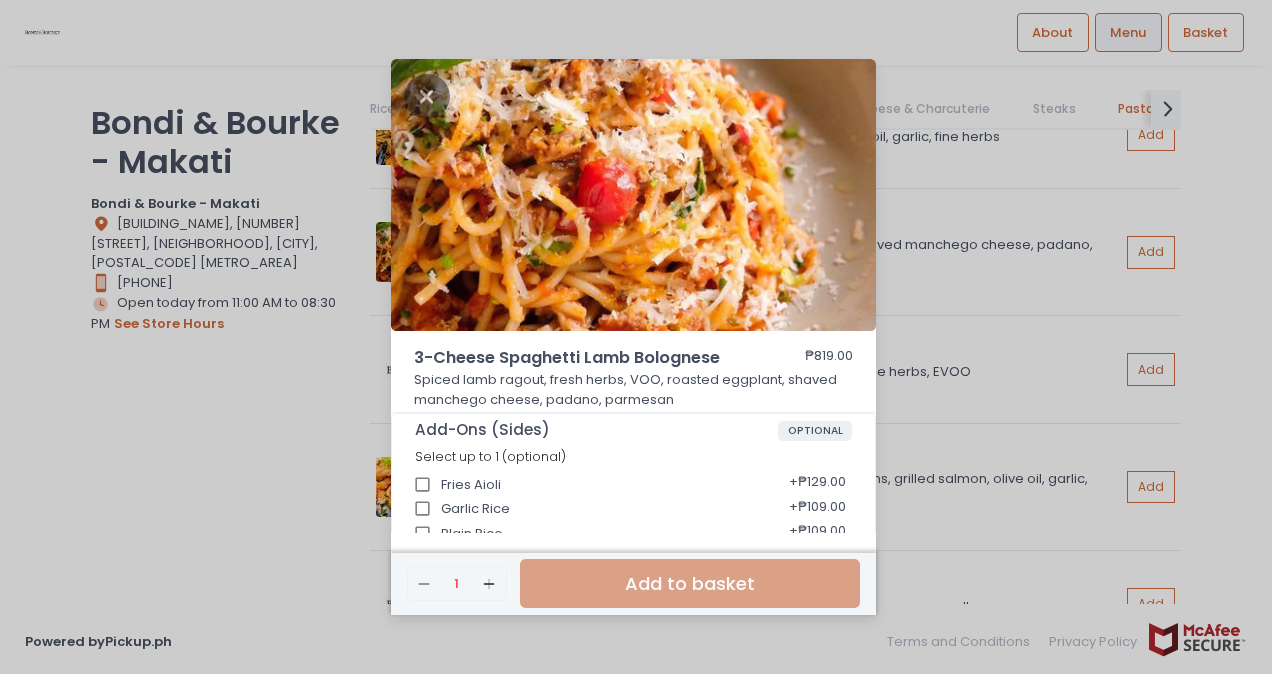 click on "3-Cheese Spaghetti Lamb Bolognese   ₱819.00 Spiced lamb ragout, fresh herbs, VOO, roasted eggplant, shaved manchego cheese, padano, parmesan Add-Ons (Sides) OPTIONAL   Select up to    1 (optional) Fries Aioli   +  ₱129.00 Garlic Rice   +  ₱109.00 Plain Rice   +  ₱109.00 Mashed Potato   +  ₱289.00 Butter Mashed Potato   +  ₱279.00 Onion Rings   +  ₱279.00 3-Cheese Macaroni & Cheese   +  ₱329.00 Chili Garlic Sautéed Greens   +  ₱299.00 Add-Ons (Drinks) OPTIONAL   Select up to    5 (optional) Zera Water 500ML   +  ₱109.00 Zera Water 1L   +  ₱189.00 Ferrarelli Italian Sparkling Water 350ML   +  ₱207.00 Ferrarelli Italian Sparkling Water 750ML   +  ₱319.00 Sprite   +  ₱129.00 Coke Zero   +  ₱129.00 Coke Regular   +  ₱129.00 Adelaide Iced Tea   +  ₱199.00 Toxin Flush   +  ₱269.00 Bundaberg Ginger Beer   +  ₱269.00 Bundaberg Pink Grapefruit   +  ₱269.00 Bundaberg Sasparila   +  ₱269.00 Bondi Ice Tea   +  ₱160.00 Servings - 3-Cheese Lamb Bolognese* REQUIRED Please choose 1" at bounding box center (636, 337) 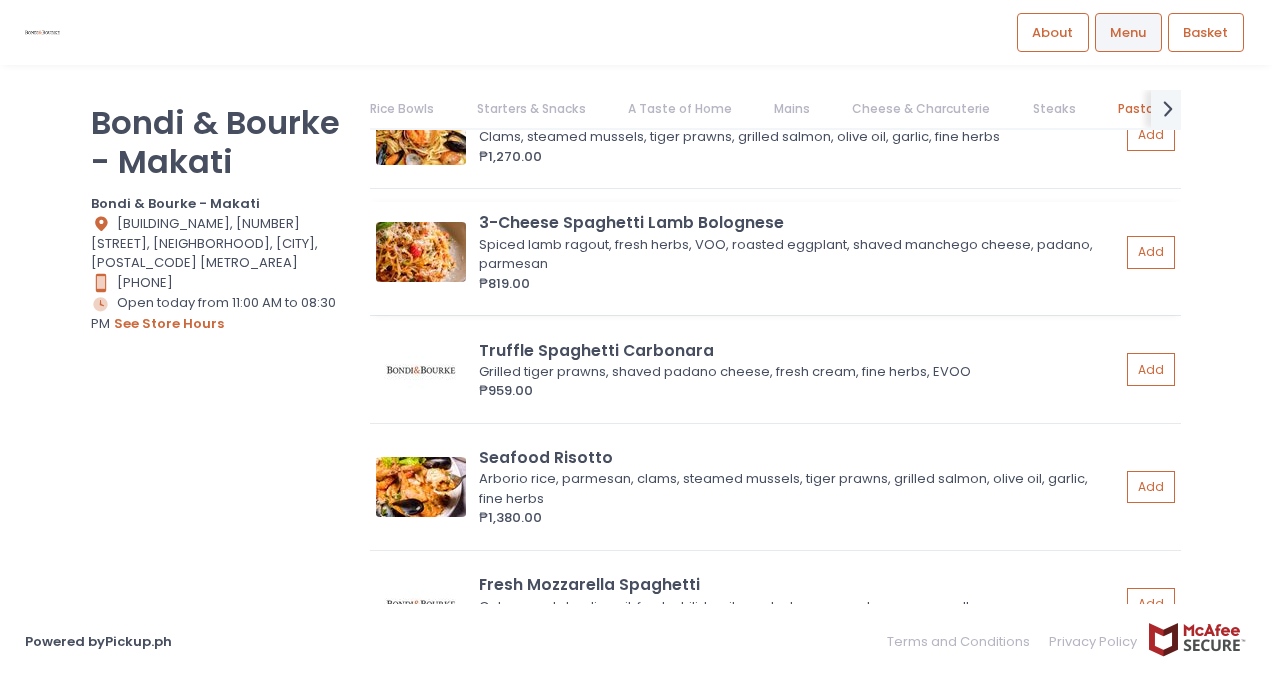 scroll, scrollTop: 7305, scrollLeft: 0, axis: vertical 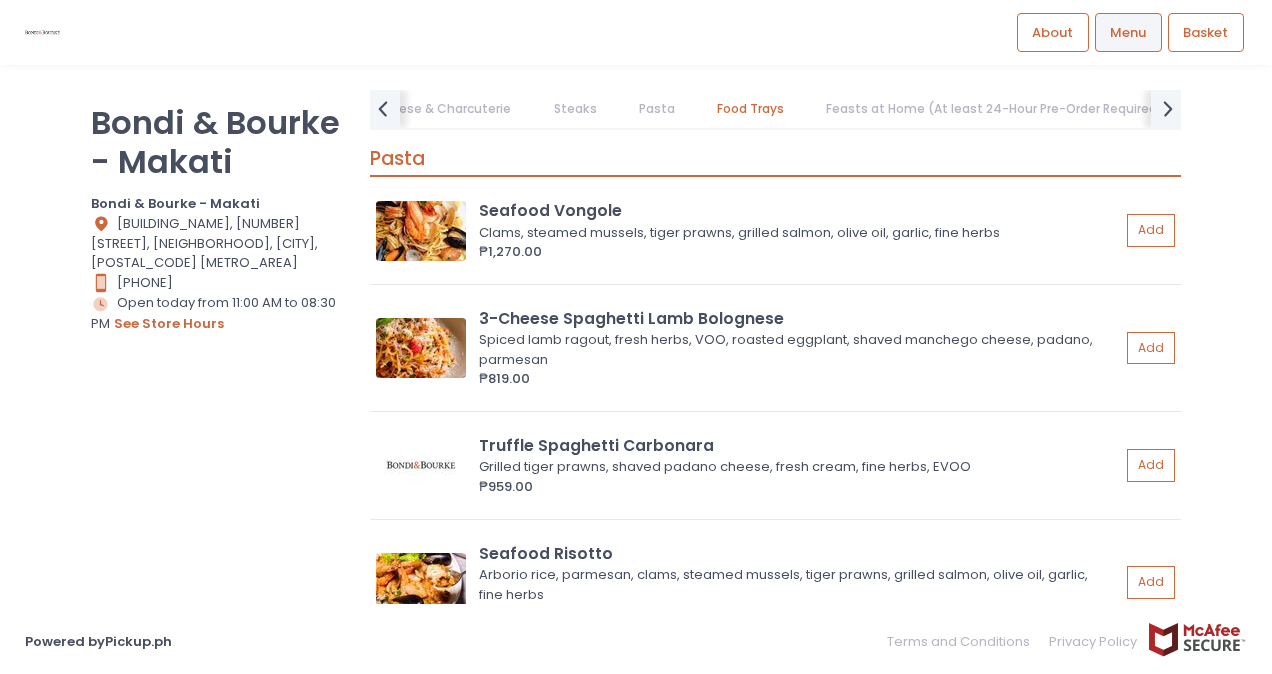 click on "Feasts at Home (At least 24-Hour Pre-Order Required)" at bounding box center [995, 109] 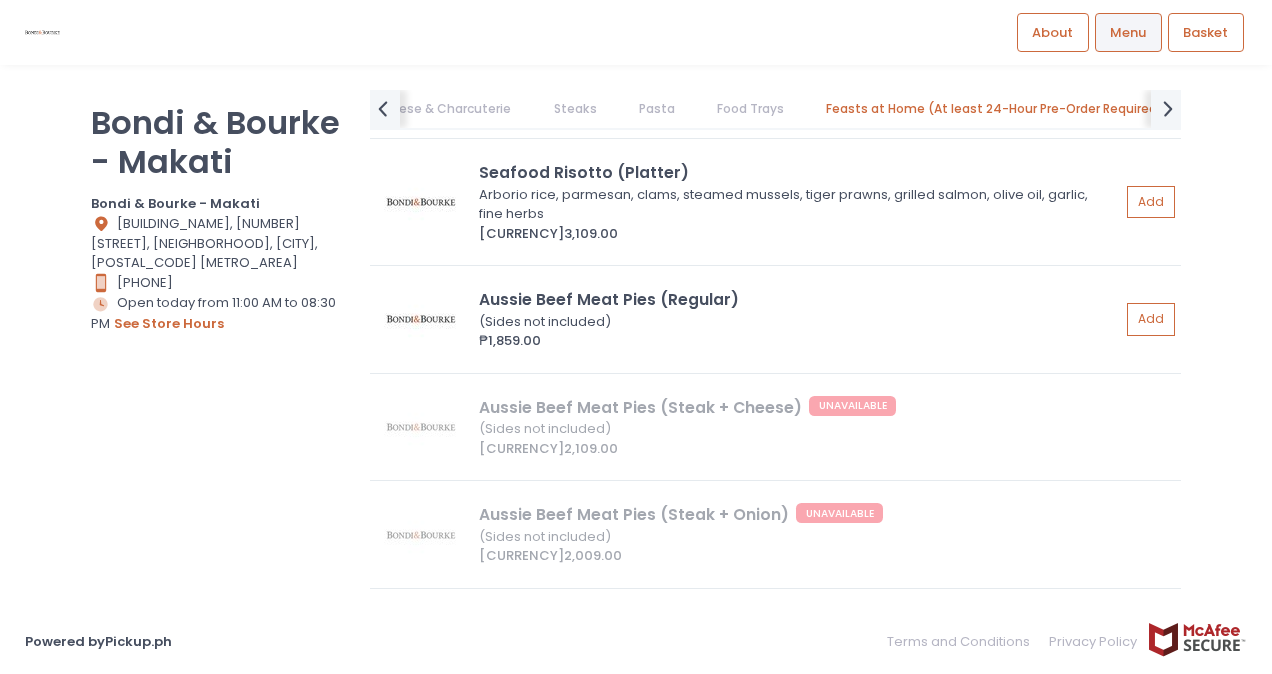 scroll, scrollTop: 9575, scrollLeft: 0, axis: vertical 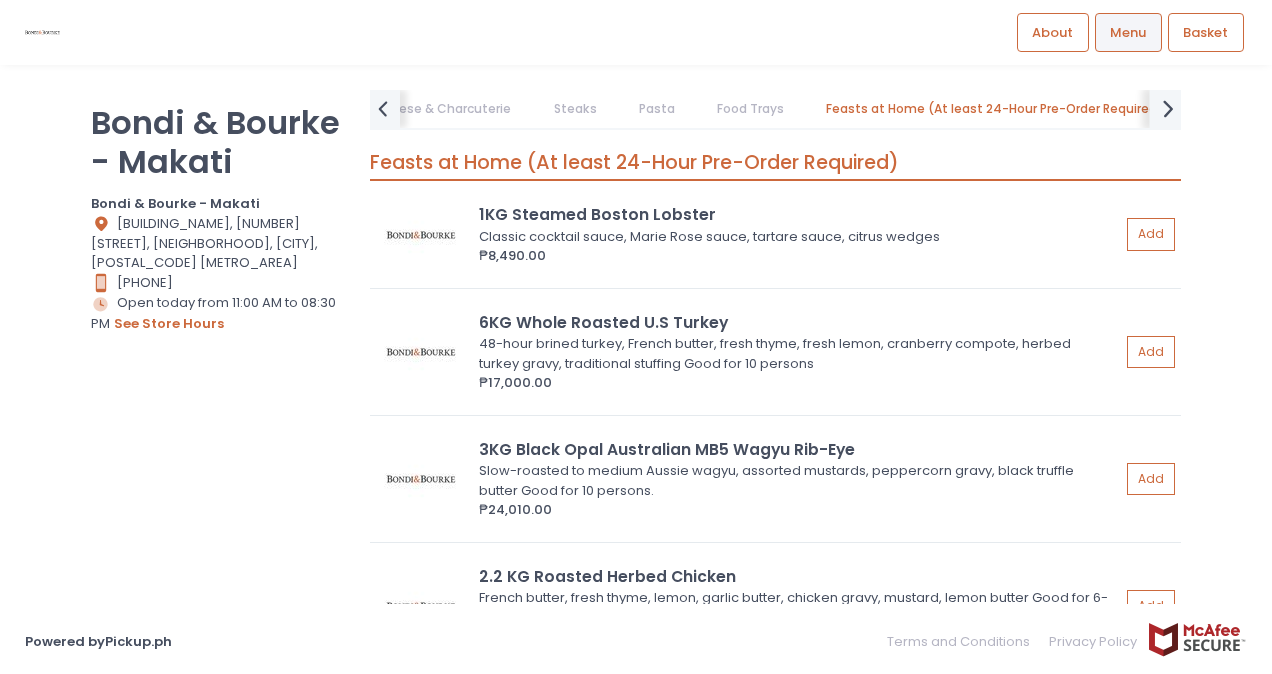 click on "next Created with Sketch." at bounding box center (1168, 108) 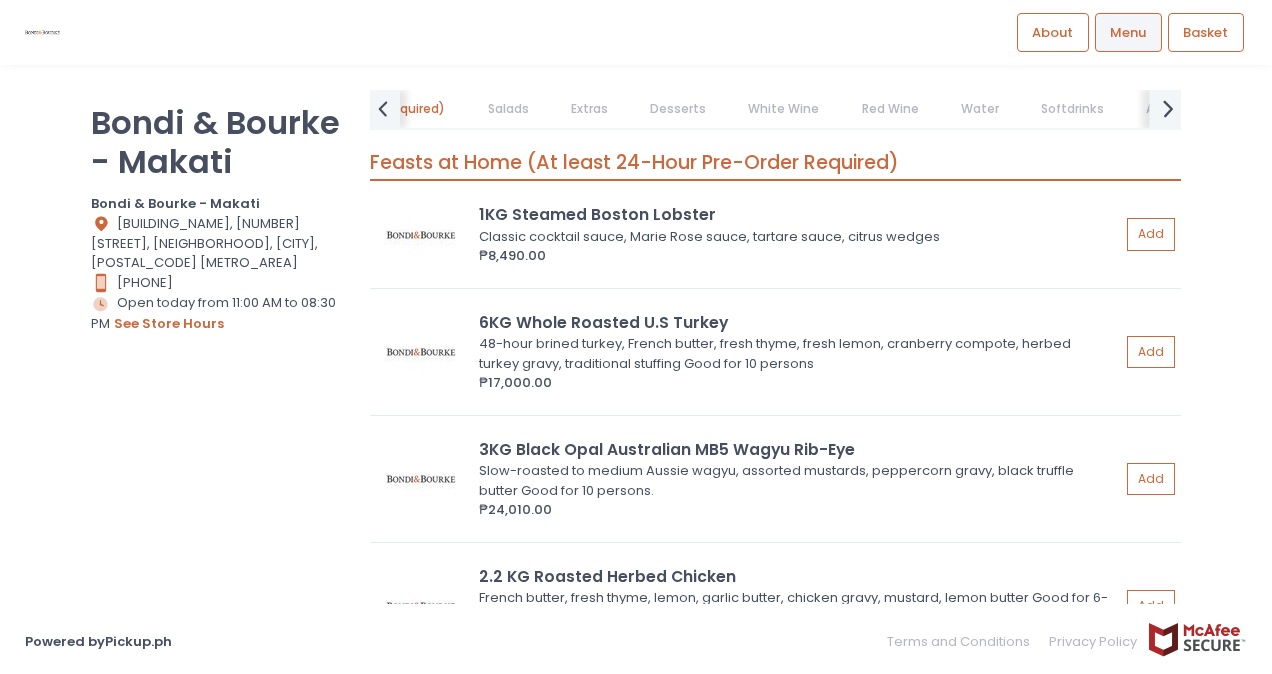 scroll, scrollTop: 0, scrollLeft: 1287, axis: horizontal 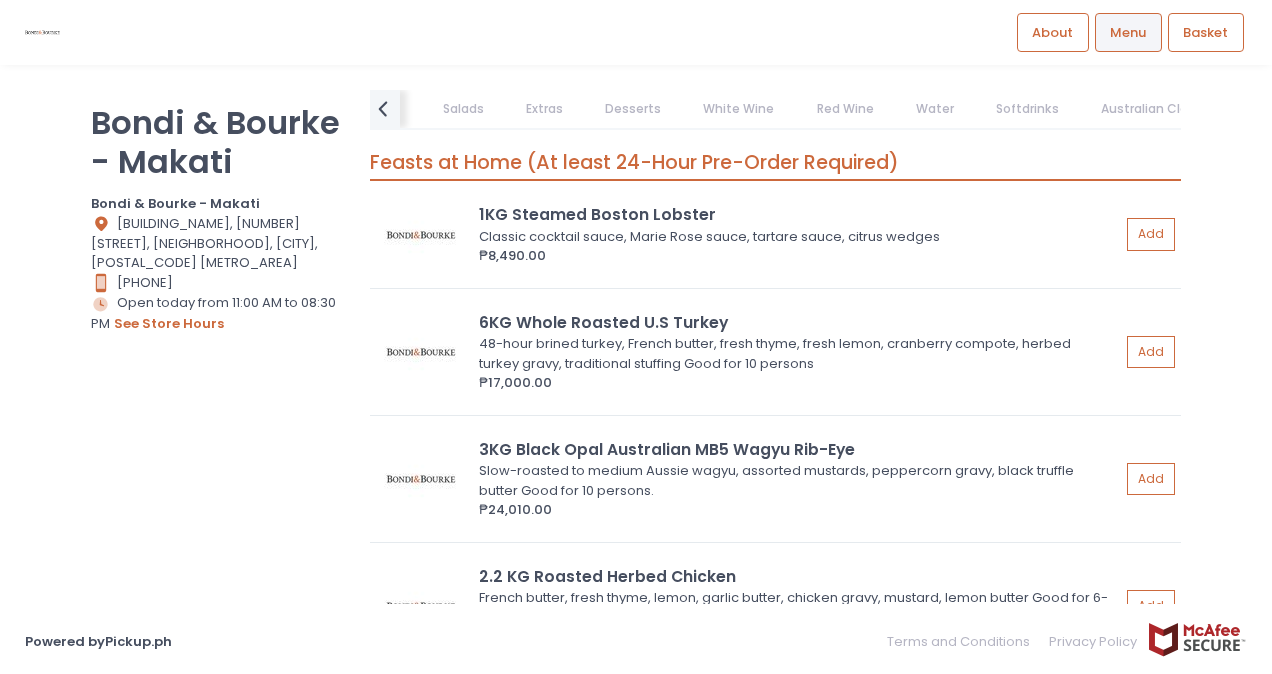 click on "Salads" at bounding box center (463, 109) 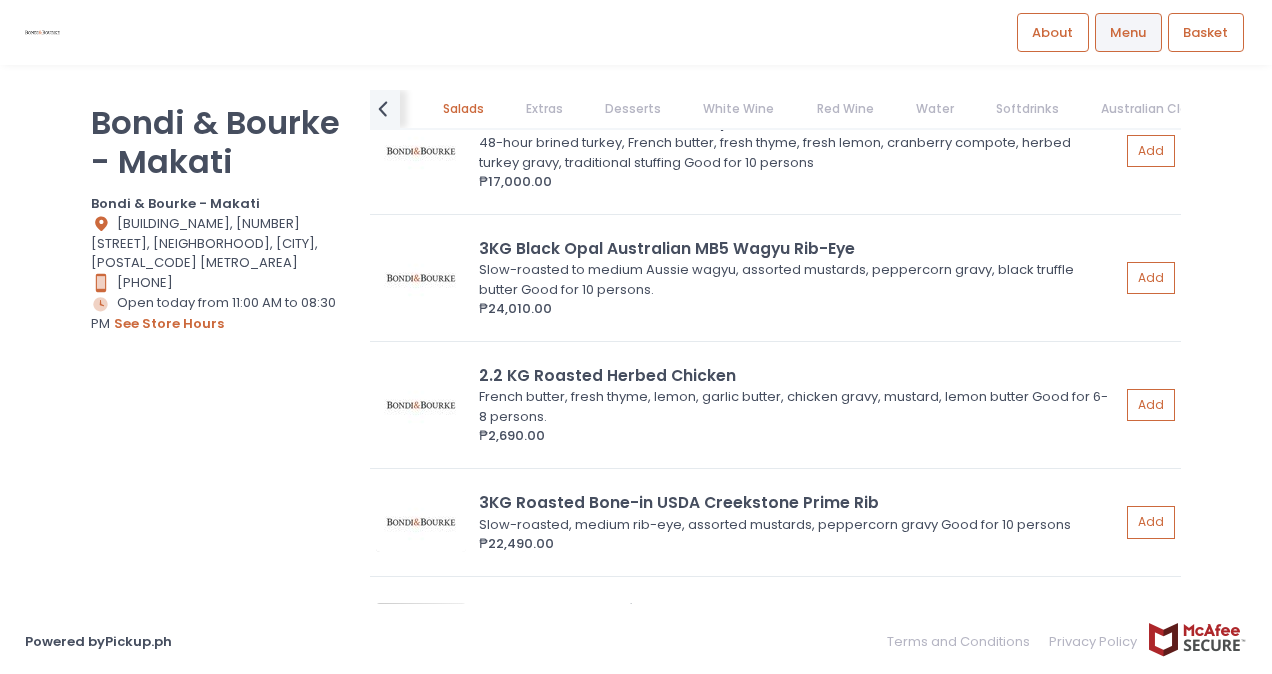 scroll, scrollTop: 10035, scrollLeft: 0, axis: vertical 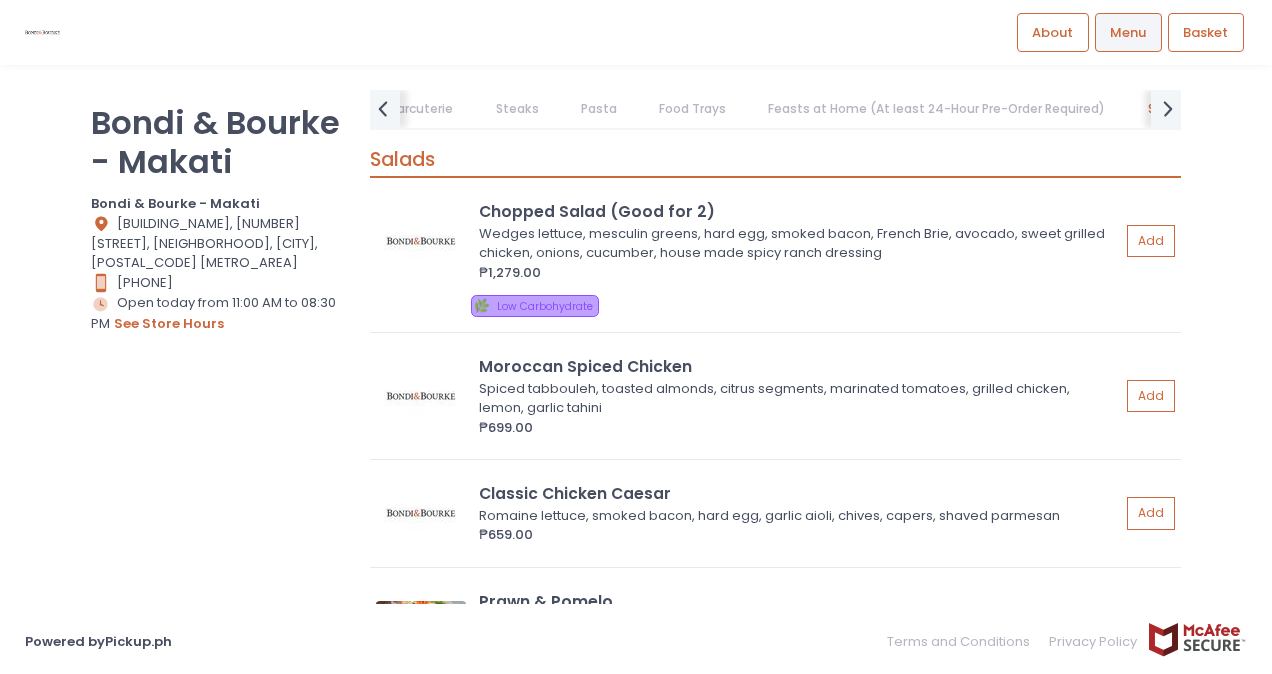 click on "Steaks" at bounding box center [517, 109] 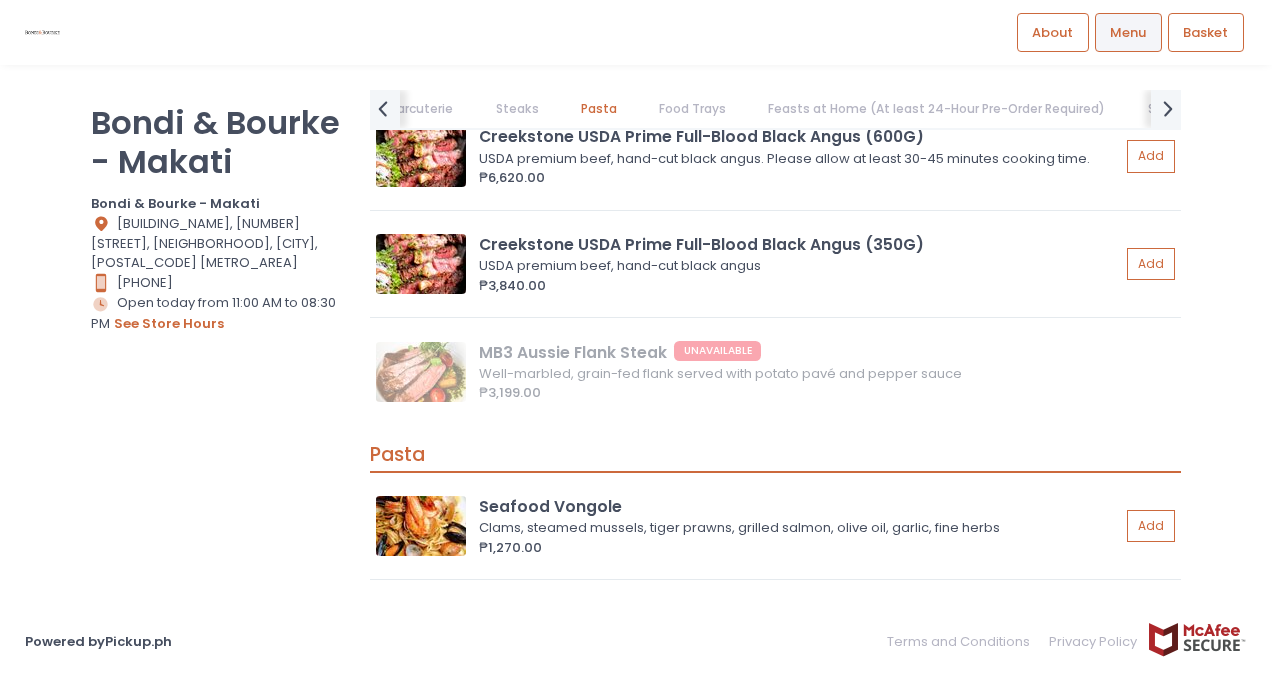 scroll, scrollTop: 6880, scrollLeft: 0, axis: vertical 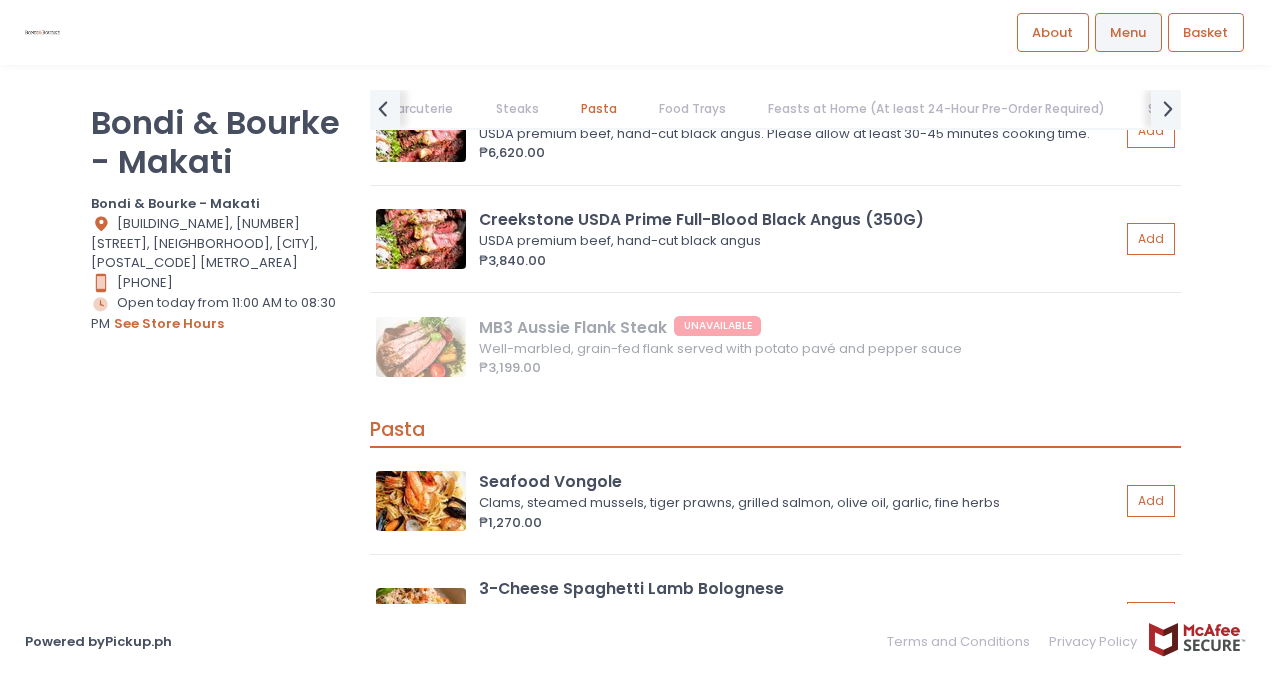 click on "Food Trays" at bounding box center [693, 109] 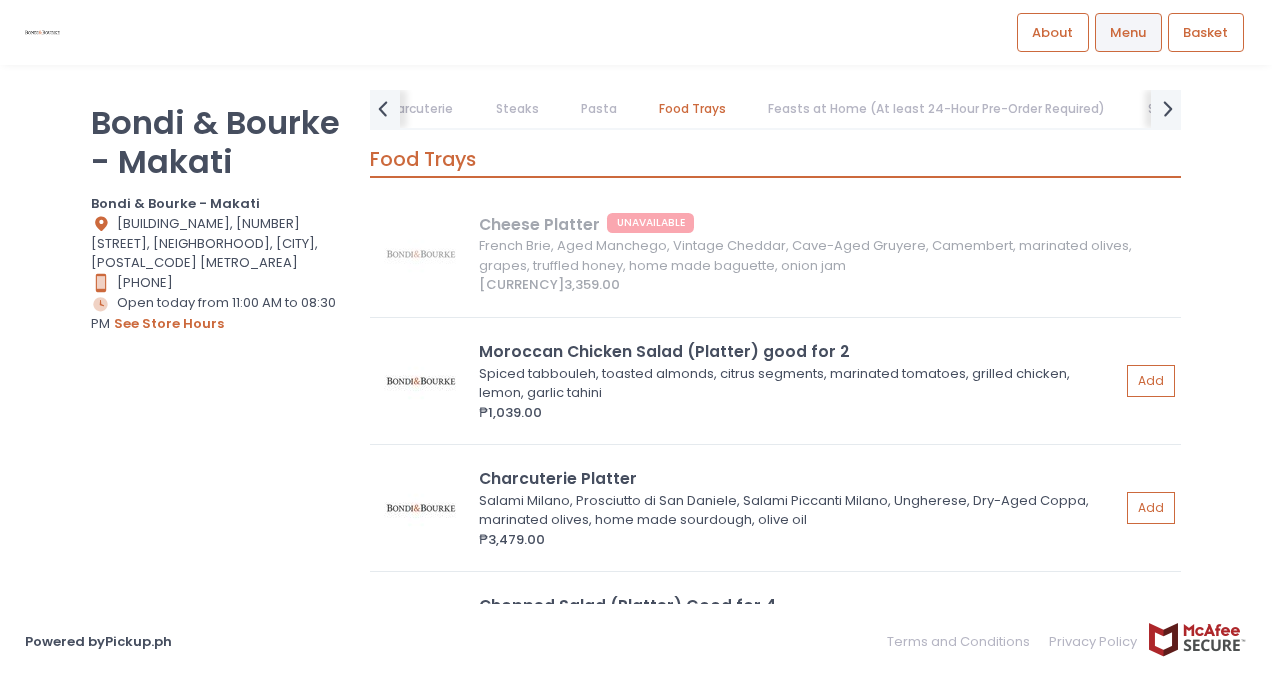 click on "Feasts at Home (At least 24-Hour Pre-Order Required)" at bounding box center (937, 109) 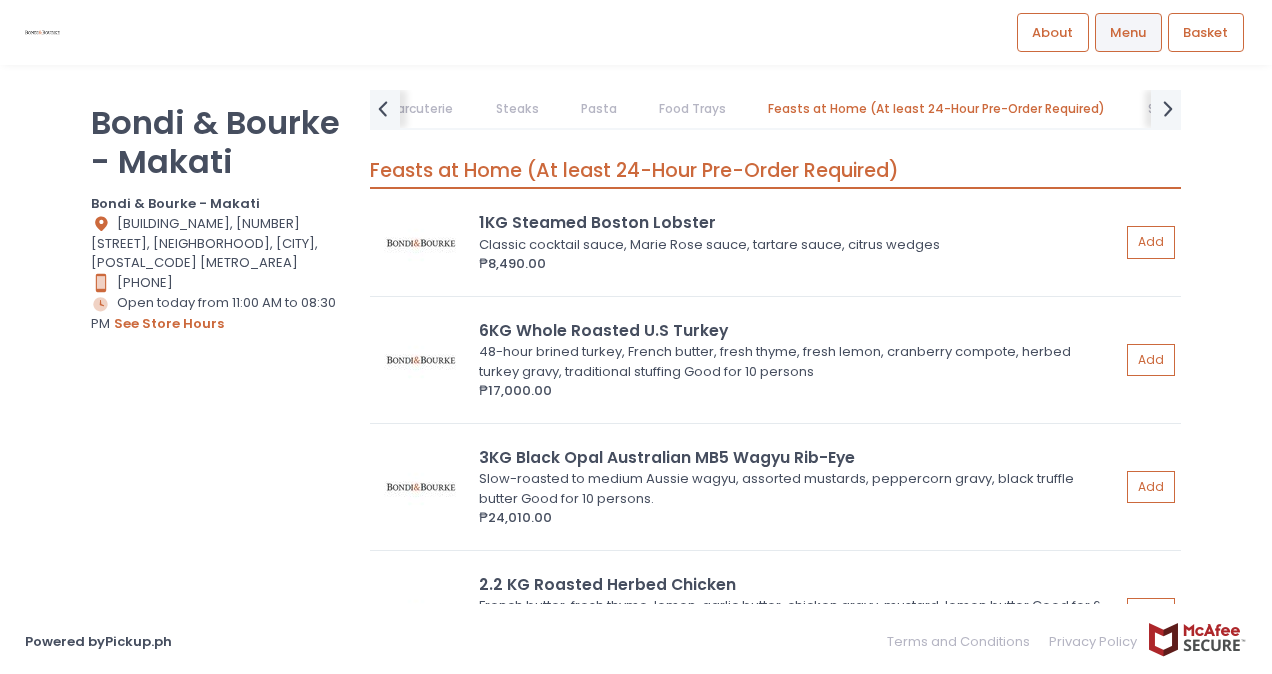 scroll, scrollTop: 9575, scrollLeft: 0, axis: vertical 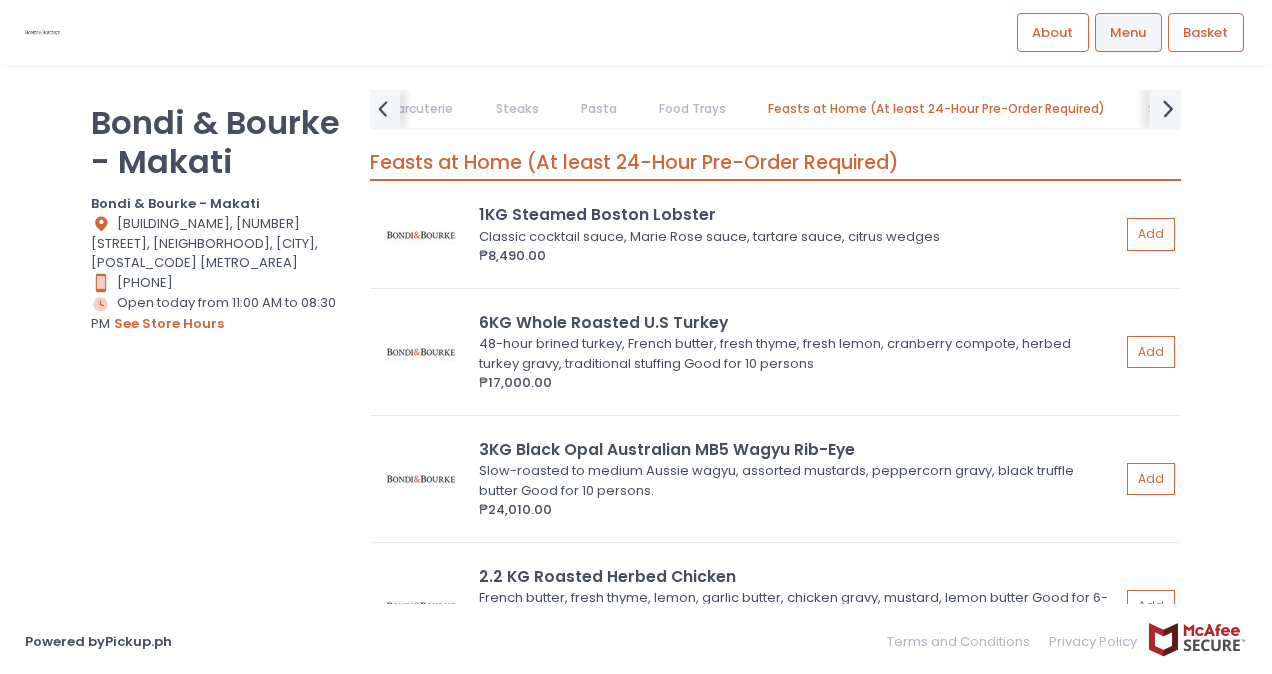 click 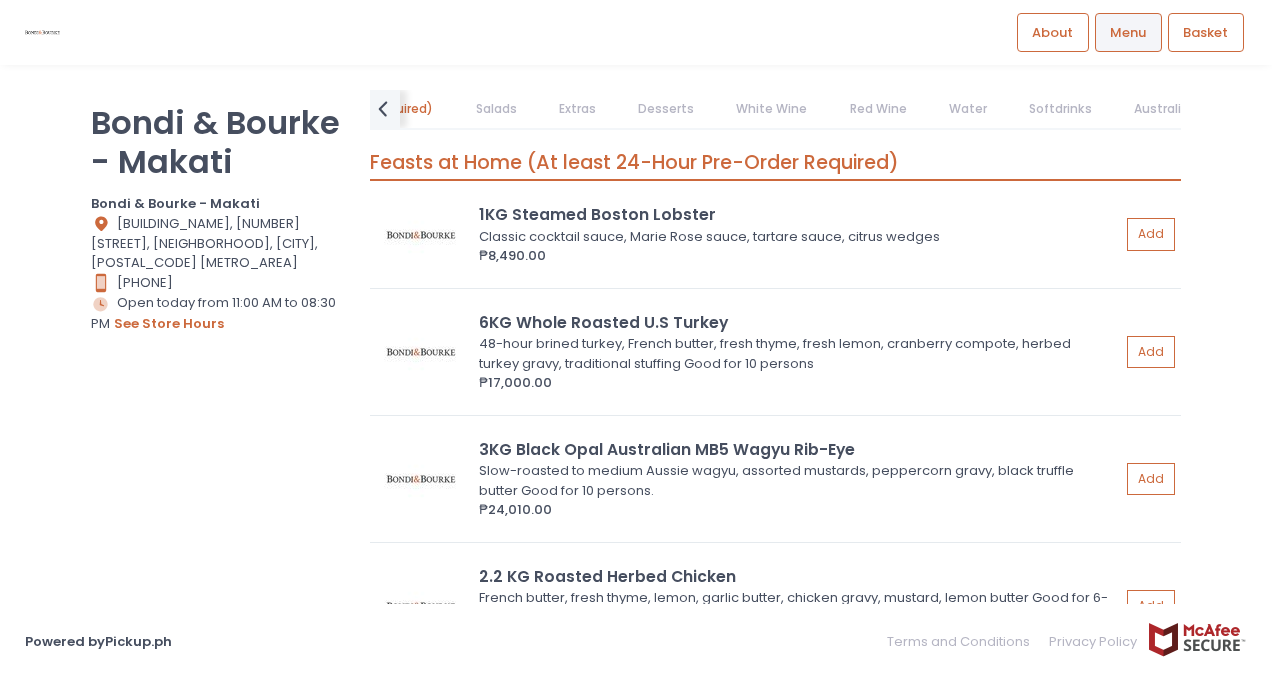 scroll, scrollTop: 0, scrollLeft: 1306, axis: horizontal 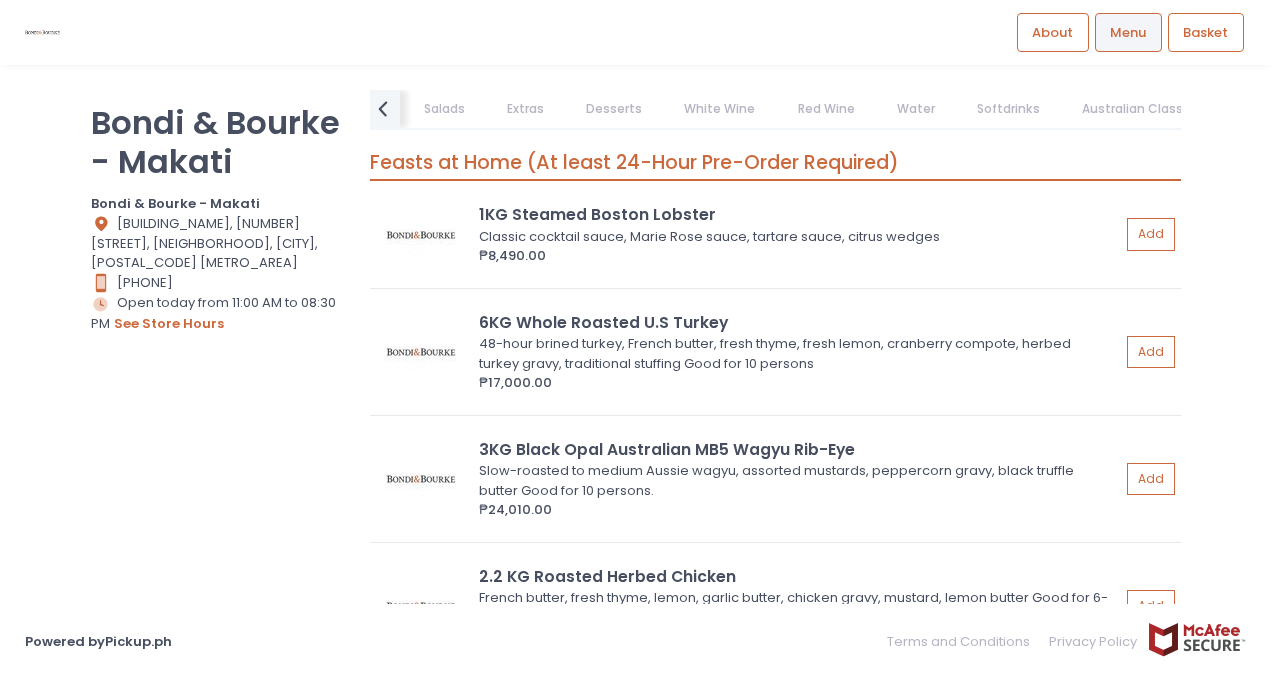click on "Australian Classics" at bounding box center [1141, 109] 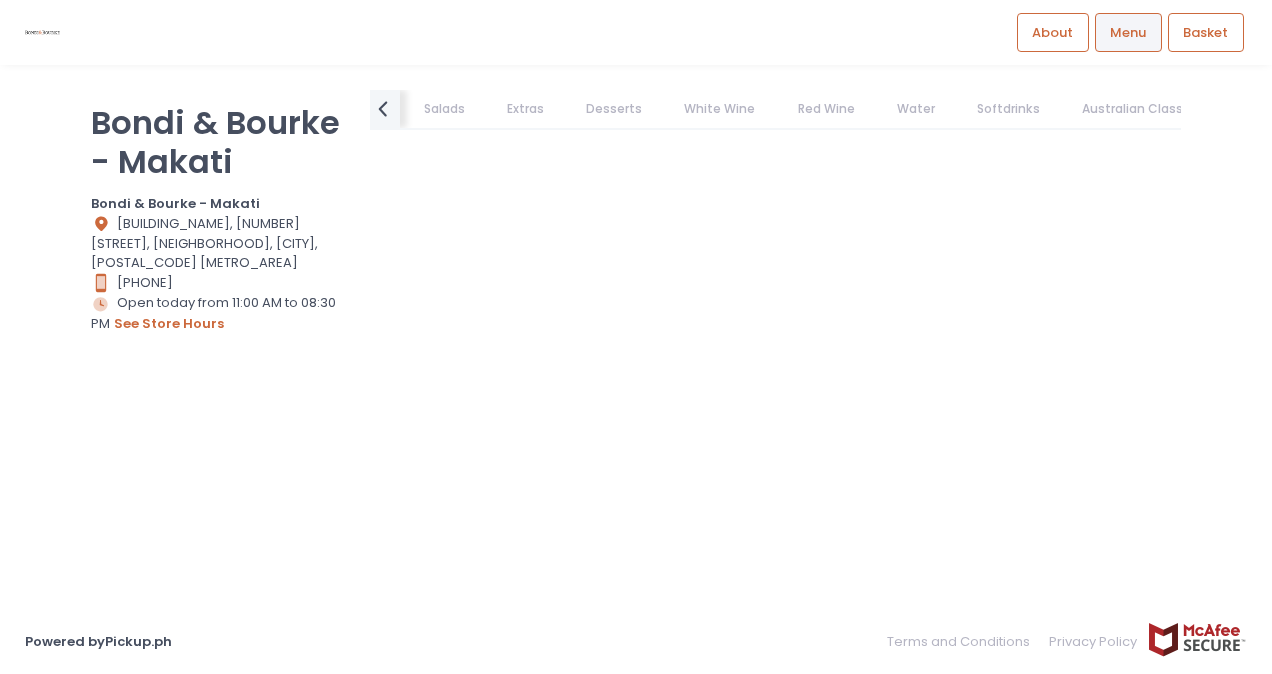 scroll, scrollTop: 0, scrollLeft: 686, axis: horizontal 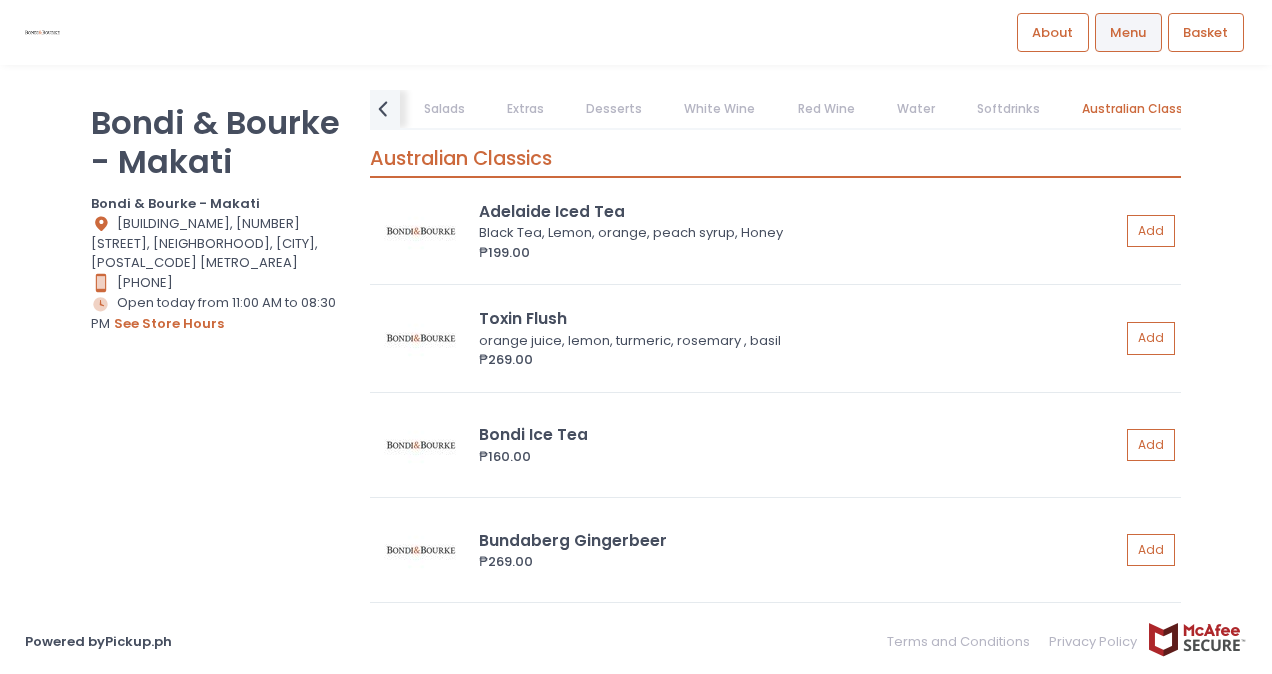 click on "Softdrinks" at bounding box center [1009, 109] 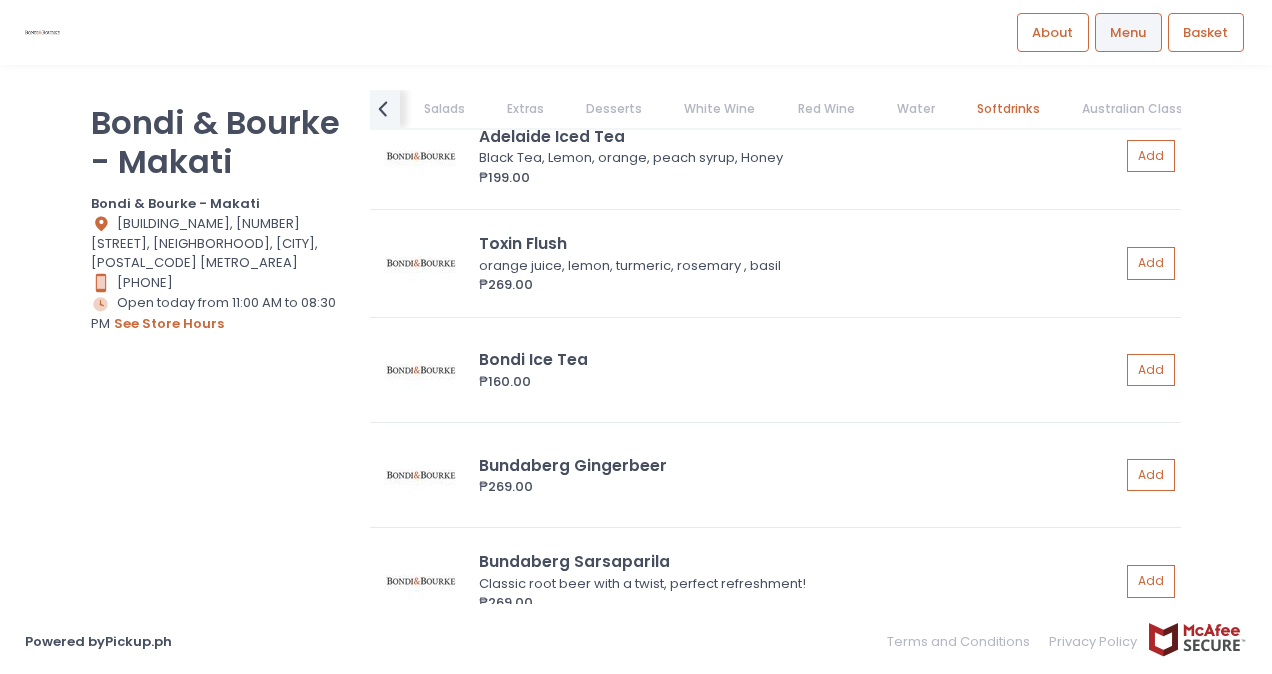 scroll, scrollTop: 14170, scrollLeft: 0, axis: vertical 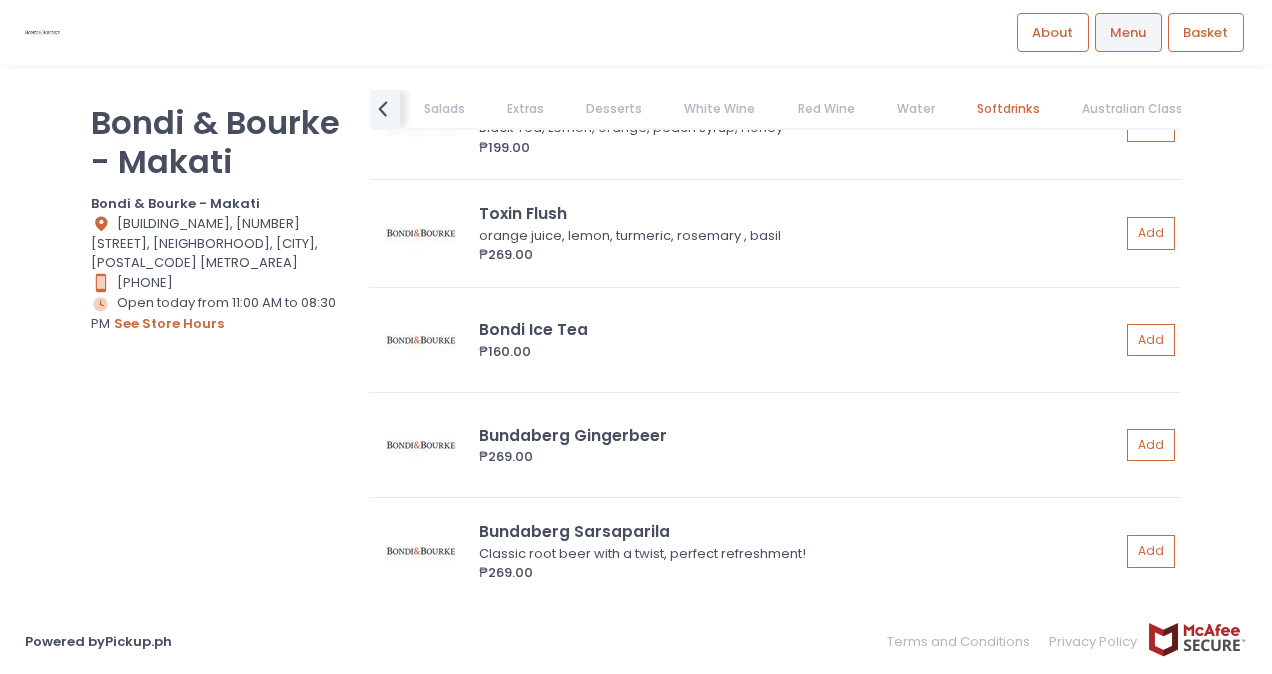 click on "Australian Classics" at bounding box center [1141, 109] 